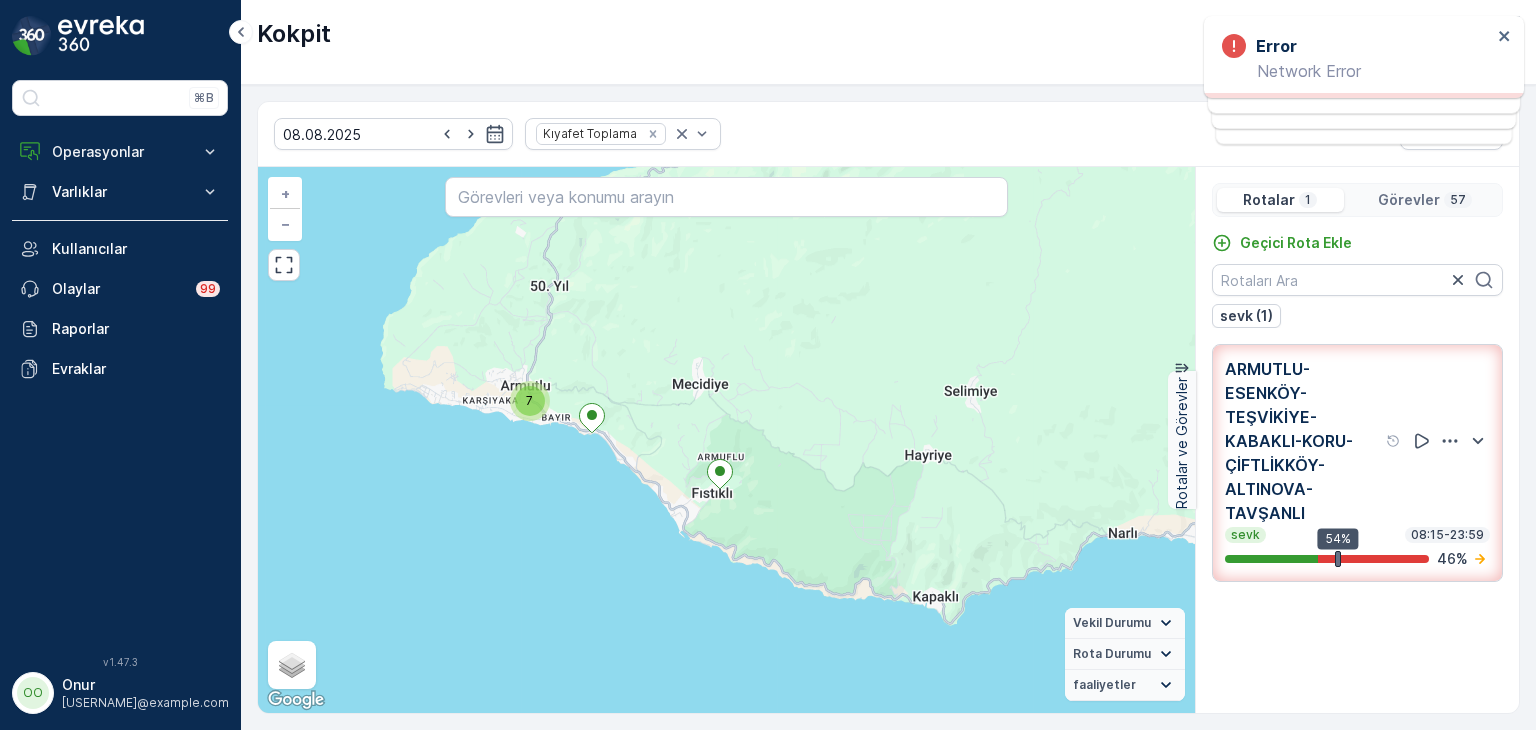 scroll, scrollTop: 0, scrollLeft: 0, axis: both 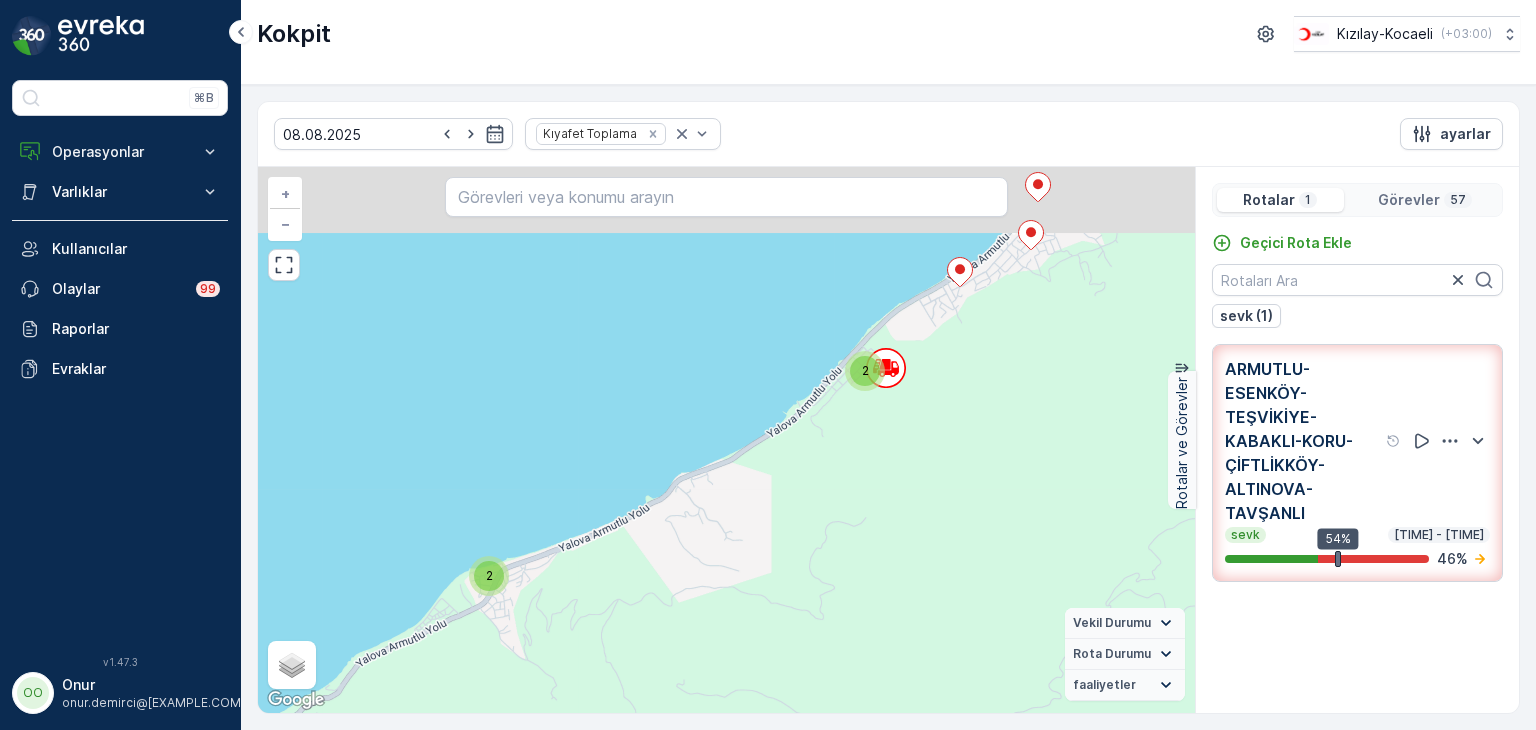 drag, startPoint x: 816, startPoint y: 313, endPoint x: 750, endPoint y: 532, distance: 228.7291 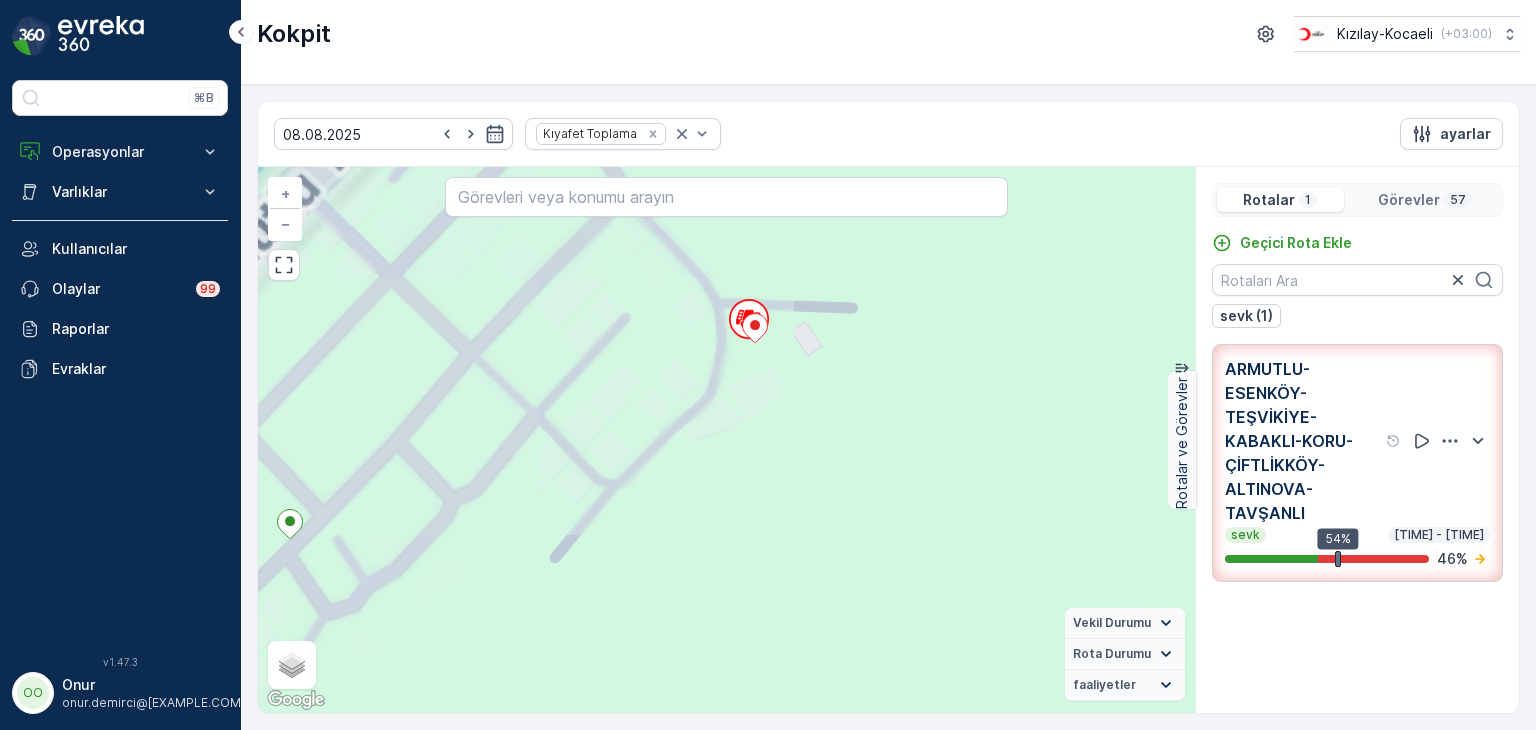 click on "Görevler" at bounding box center [1409, 200] 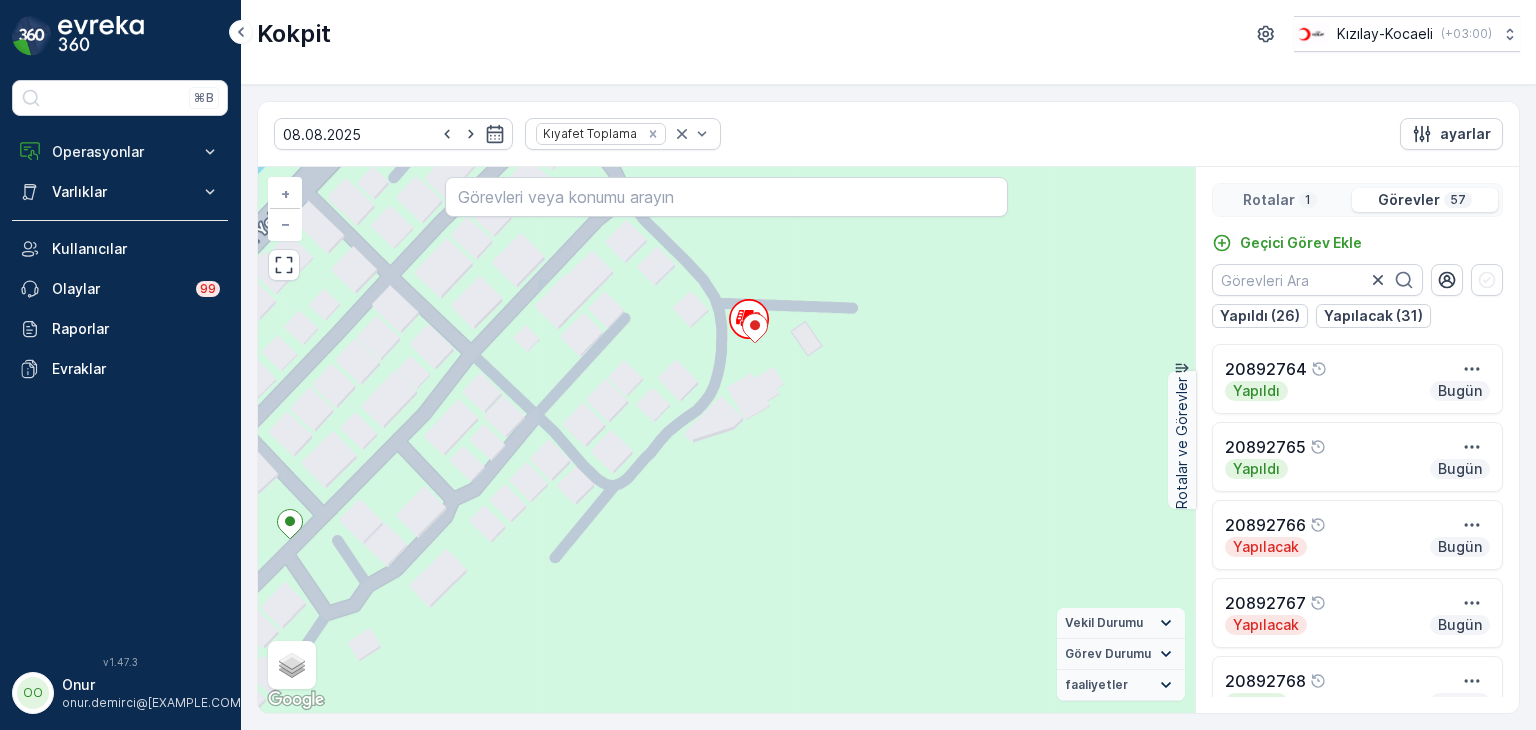 click on "1" at bounding box center (1308, 200) 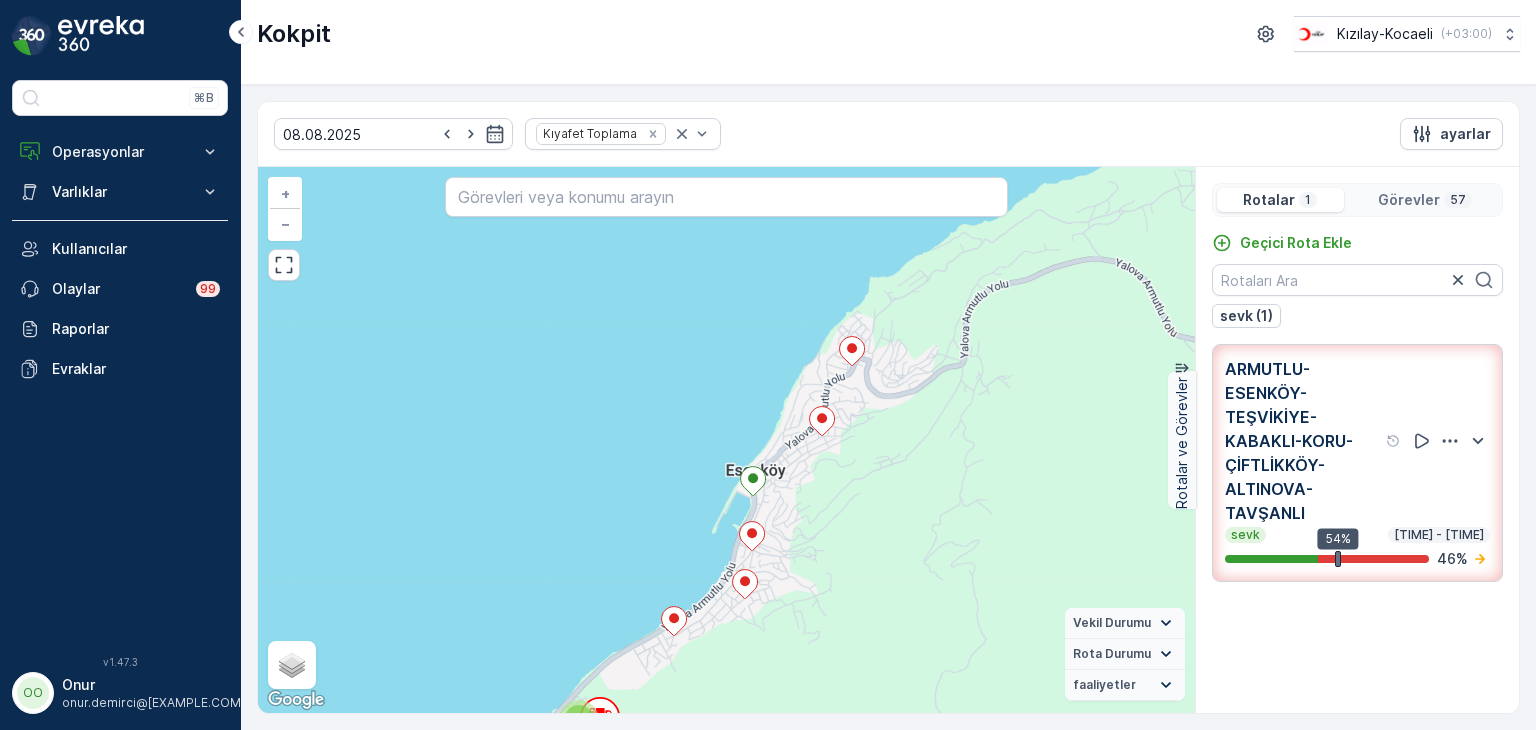 drag, startPoint x: 952, startPoint y: 413, endPoint x: 816, endPoint y: 560, distance: 200.26233 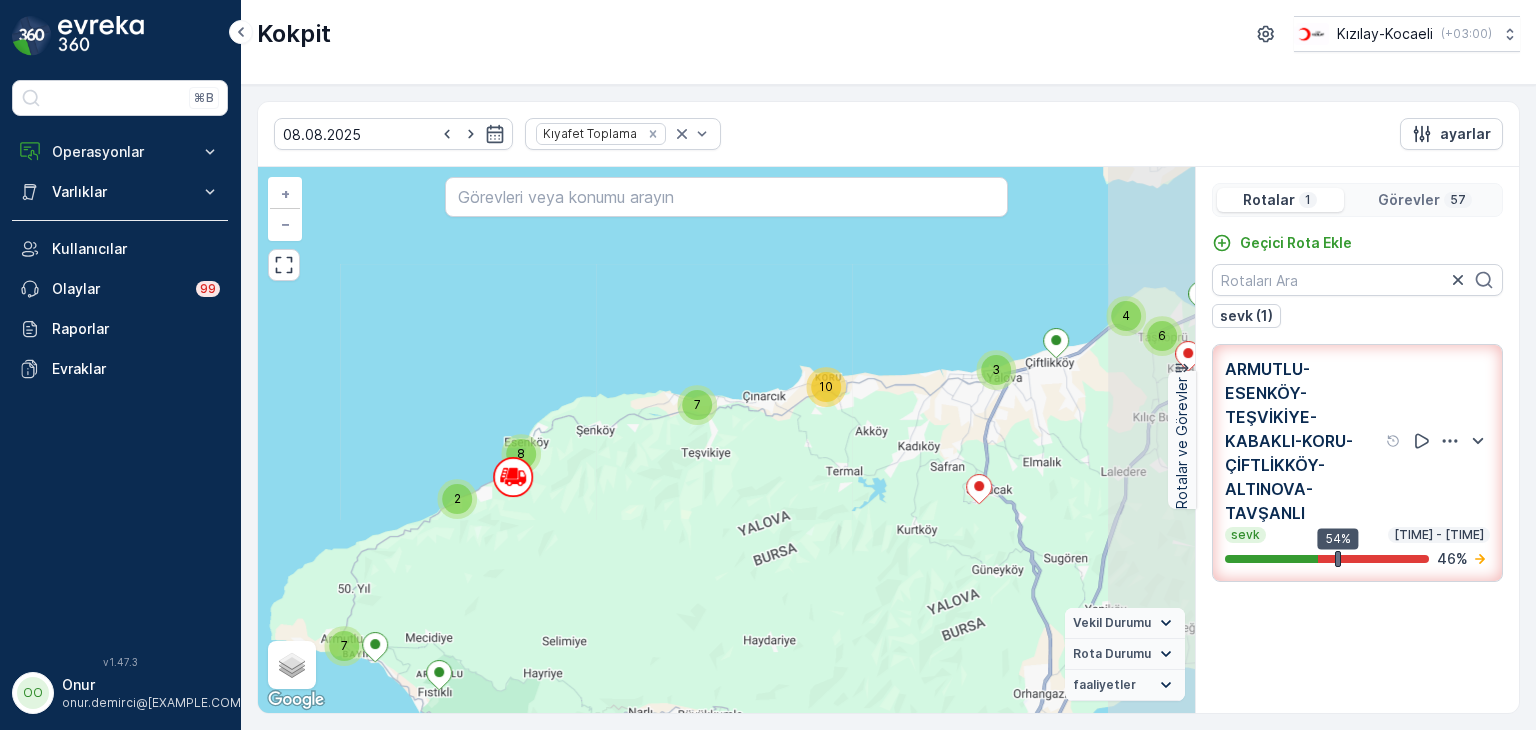 drag, startPoint x: 1004, startPoint y: 564, endPoint x: 722, endPoint y: 457, distance: 301.6173 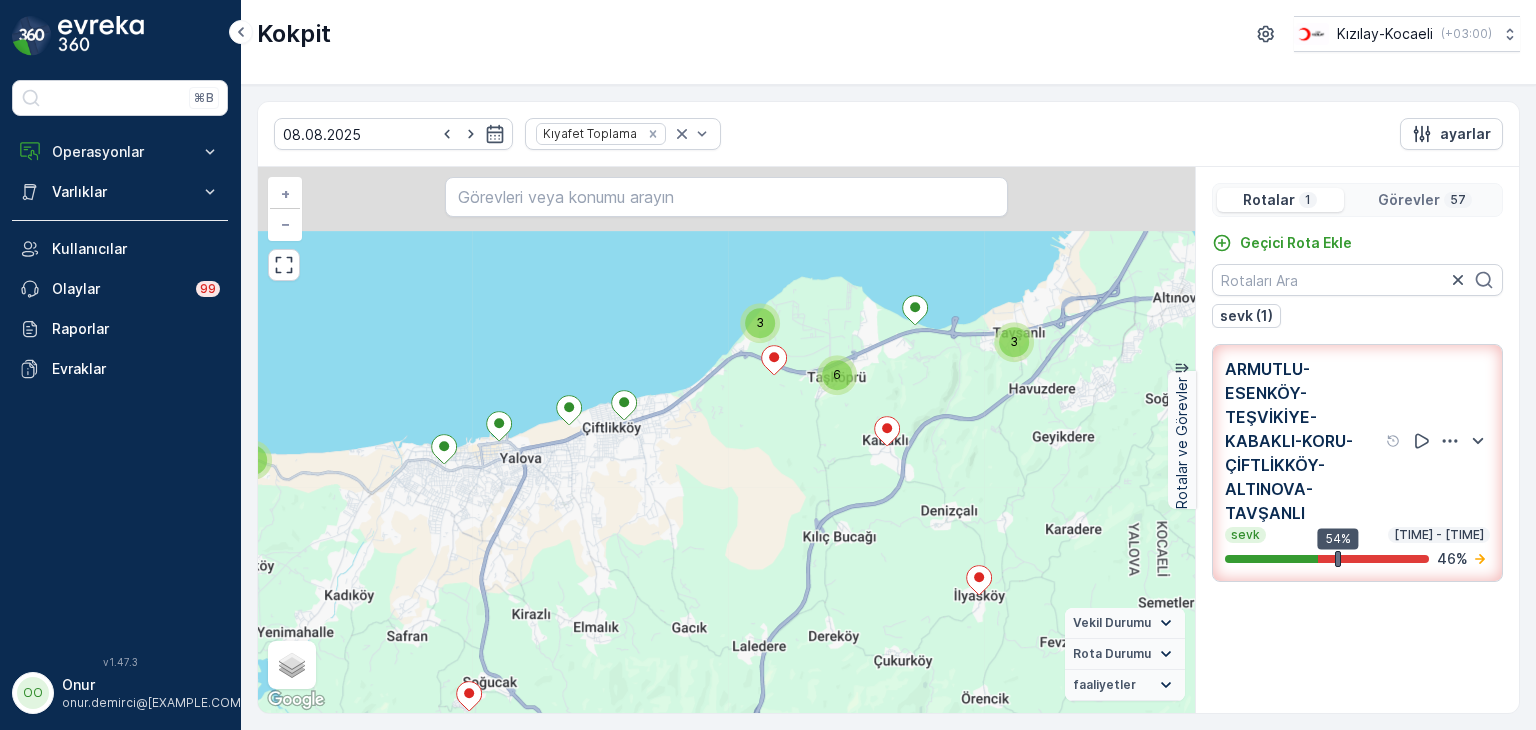 drag, startPoint x: 686, startPoint y: 408, endPoint x: 788, endPoint y: 531, distance: 159.79048 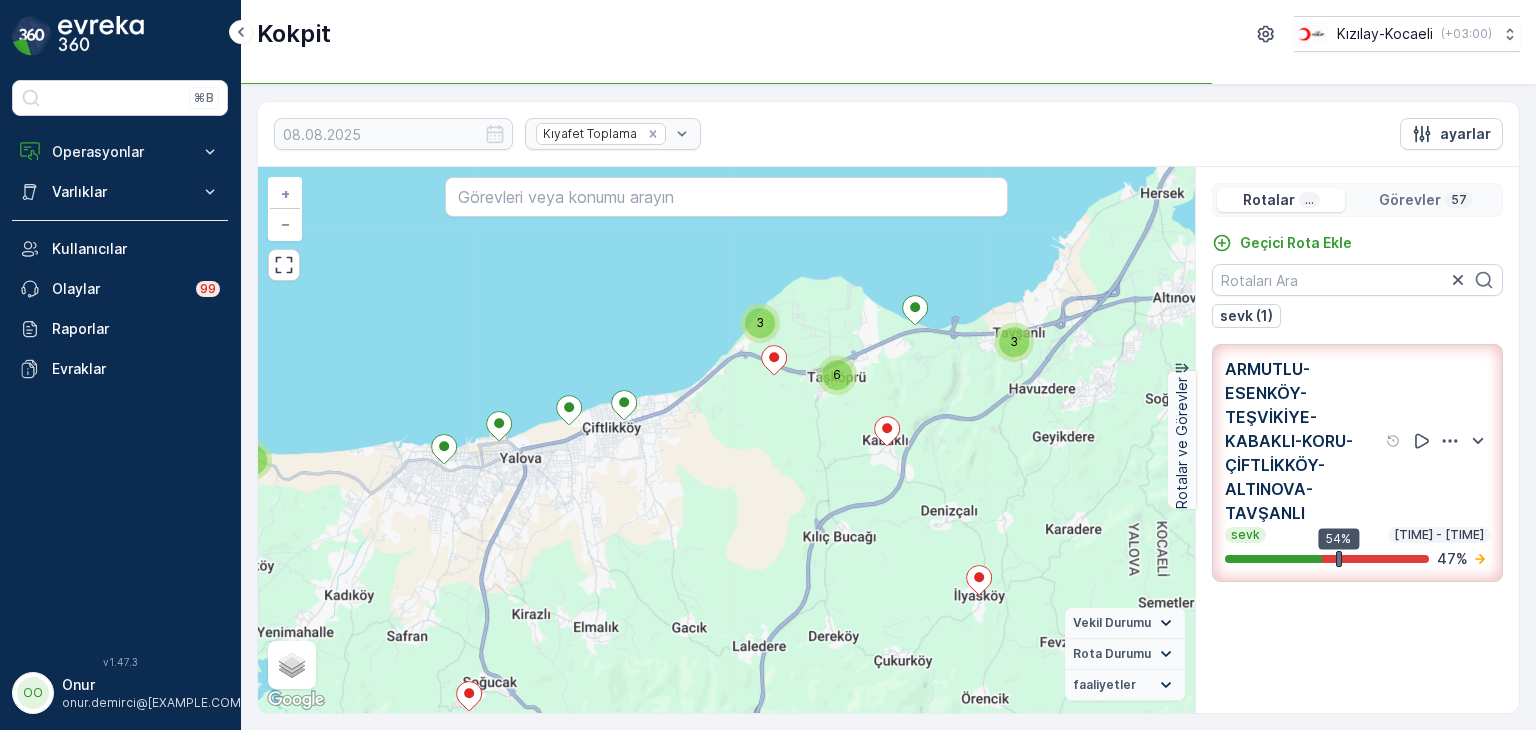 click 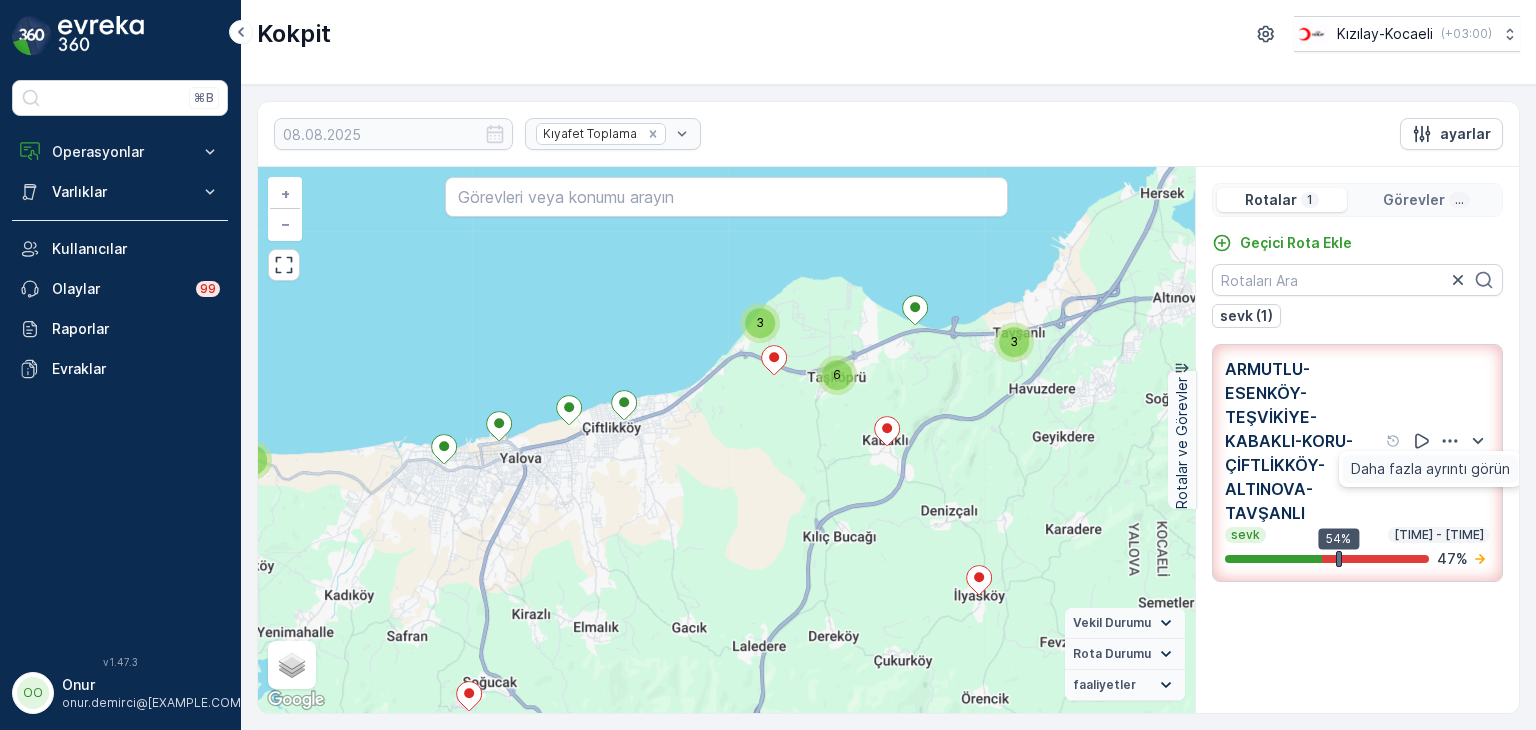 click on "Daha fazla ayrıntı görün" at bounding box center [1430, 469] 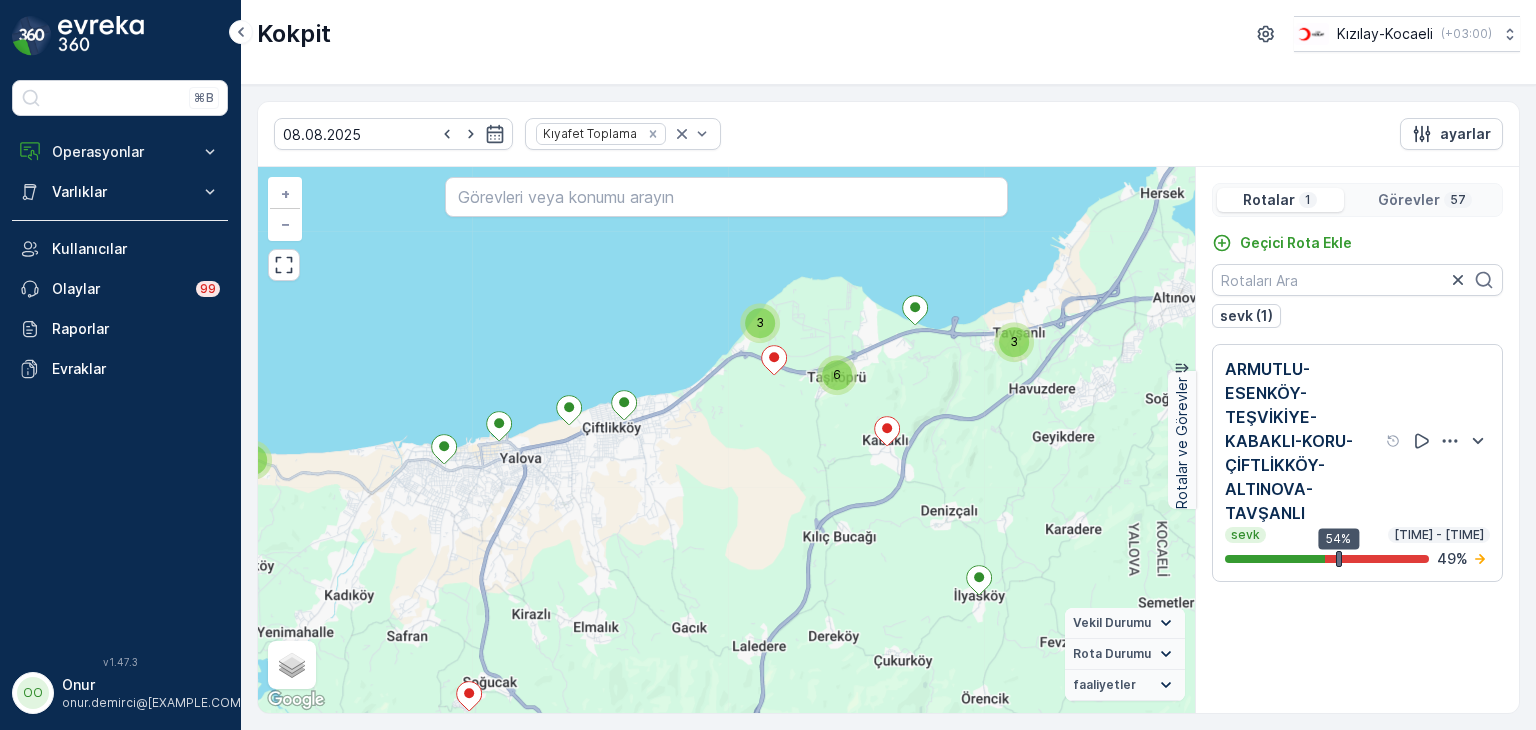 click 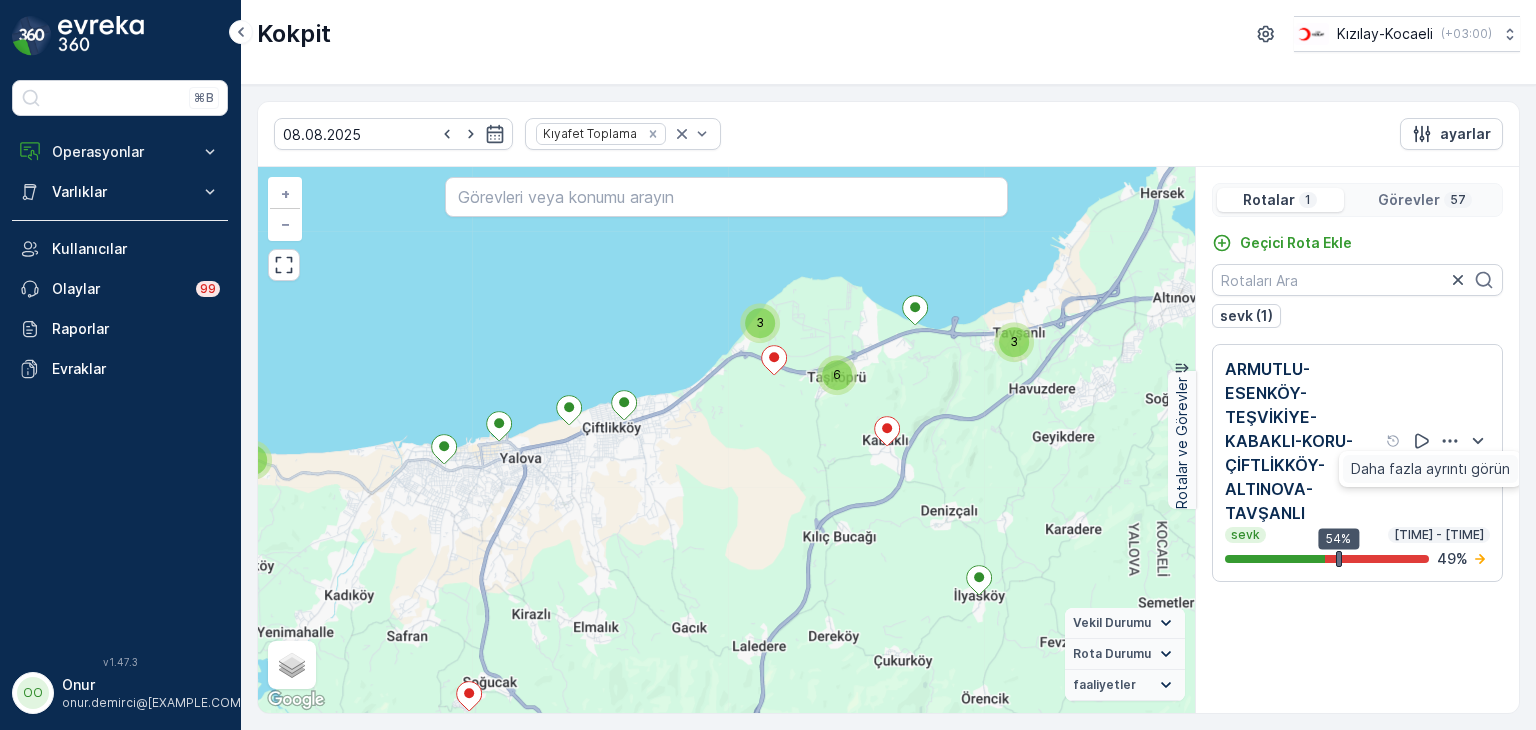 click on "Daha fazla ayrıntı görün" at bounding box center (1430, 469) 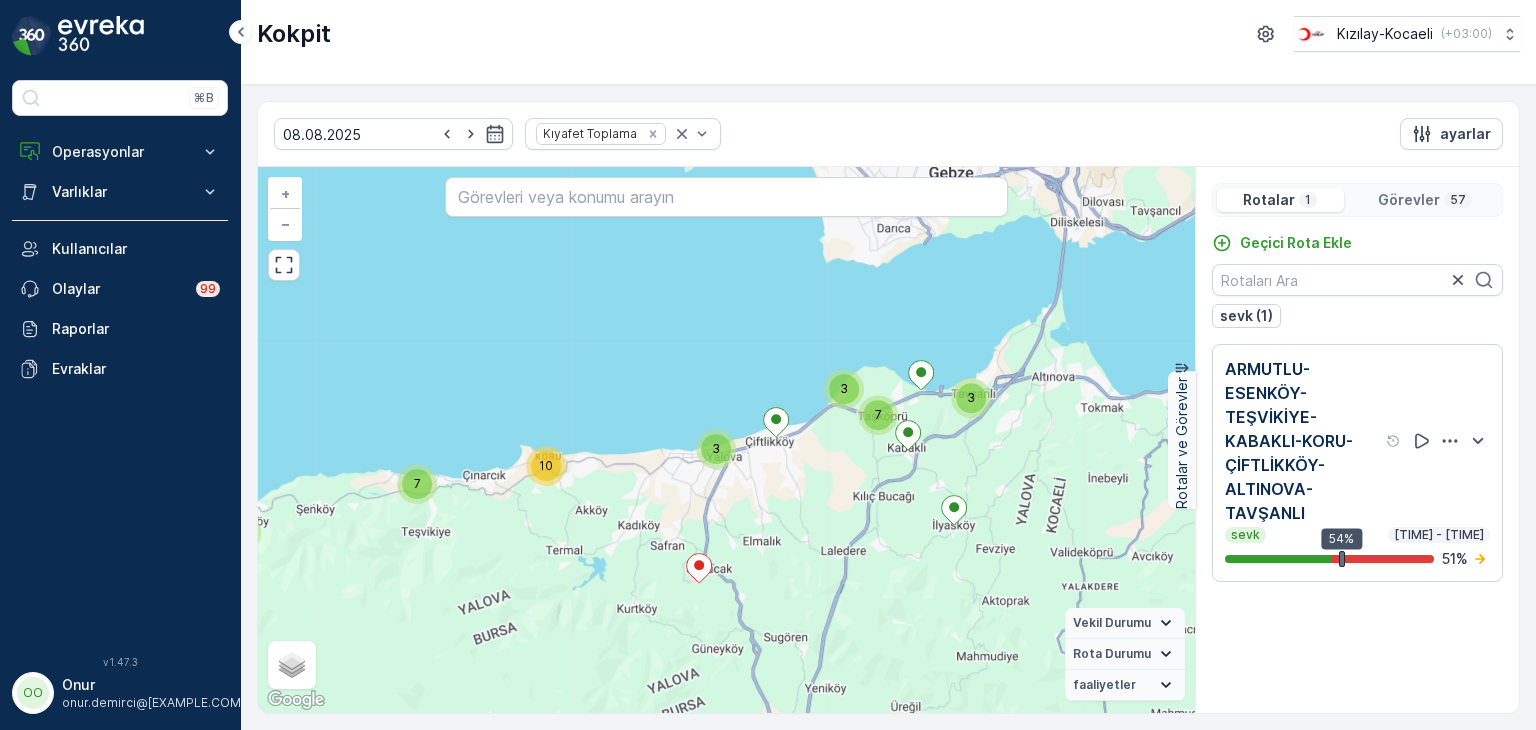 click on "Görevler" at bounding box center [1409, 200] 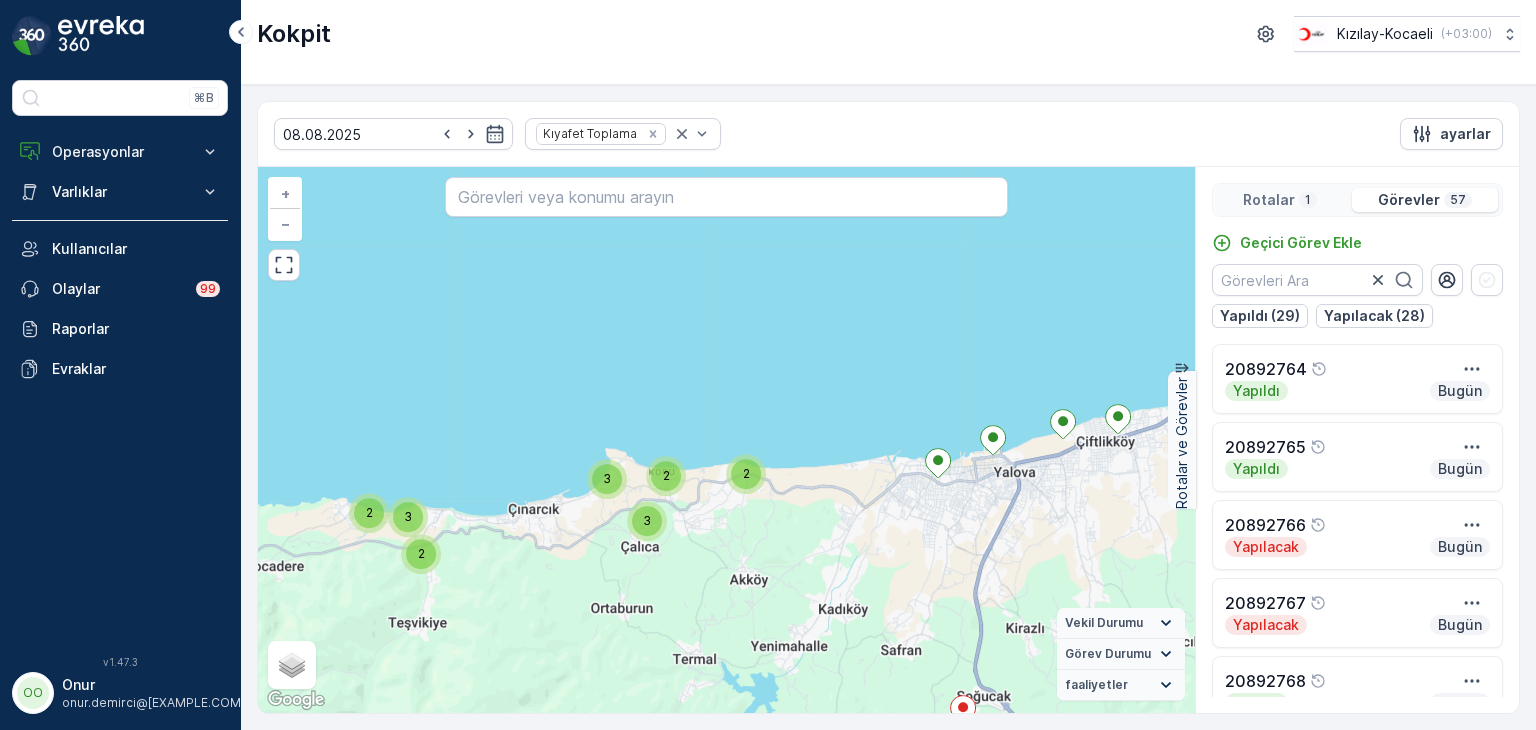 drag, startPoint x: 588, startPoint y: 551, endPoint x: 703, endPoint y: 580, distance: 118.60017 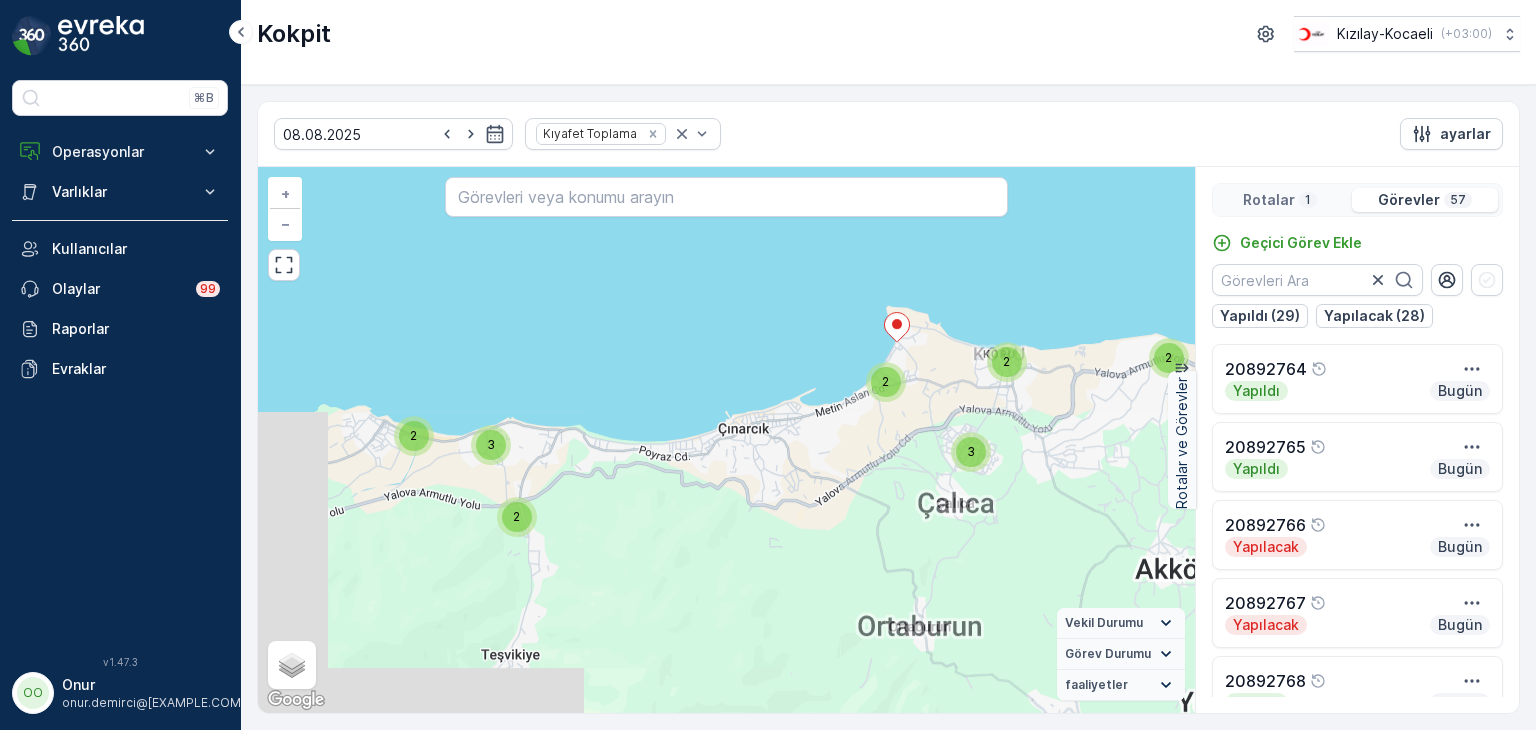 drag, startPoint x: 601, startPoint y: 544, endPoint x: 941, endPoint y: 400, distance: 369.23706 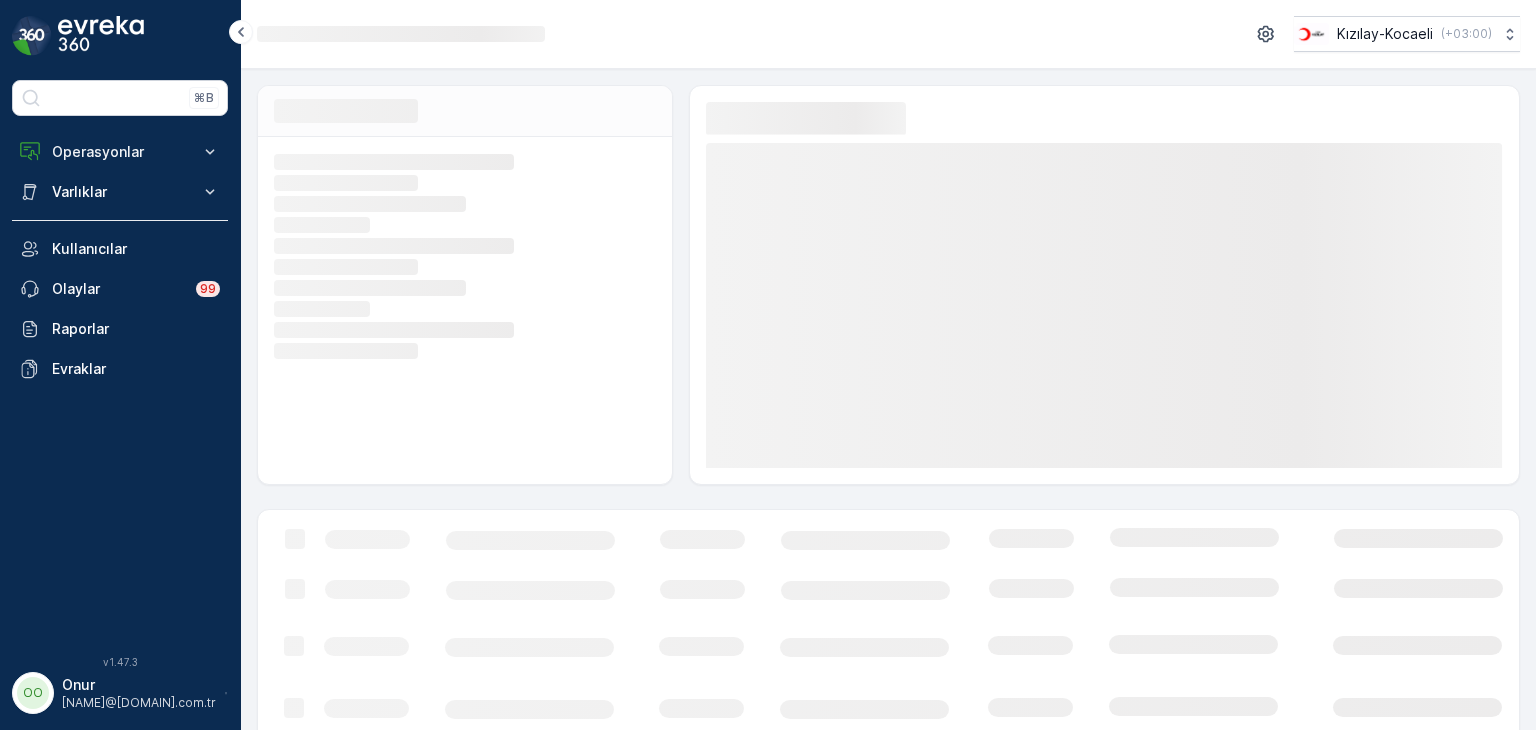 scroll, scrollTop: 0, scrollLeft: 0, axis: both 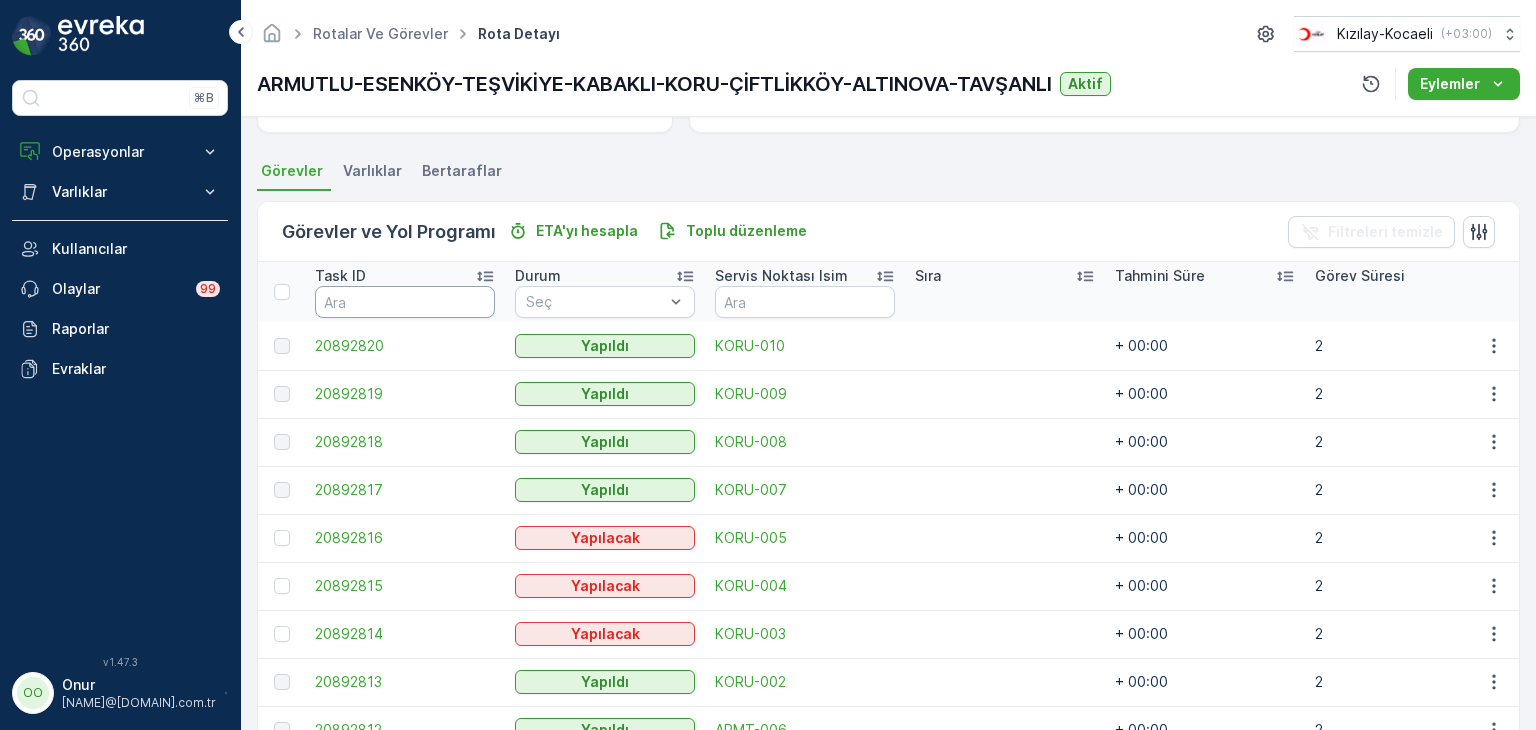 click at bounding box center (405, 302) 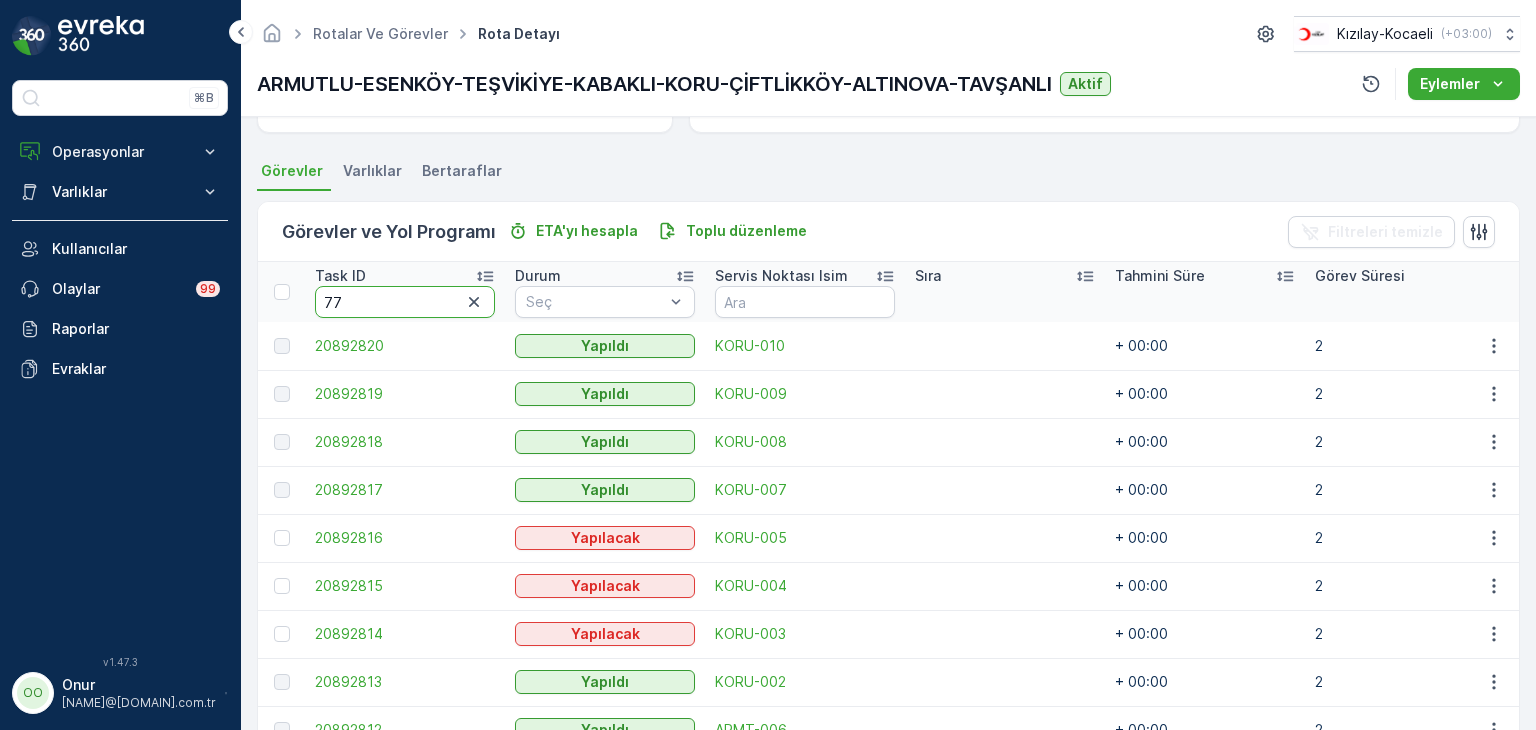 type on "772" 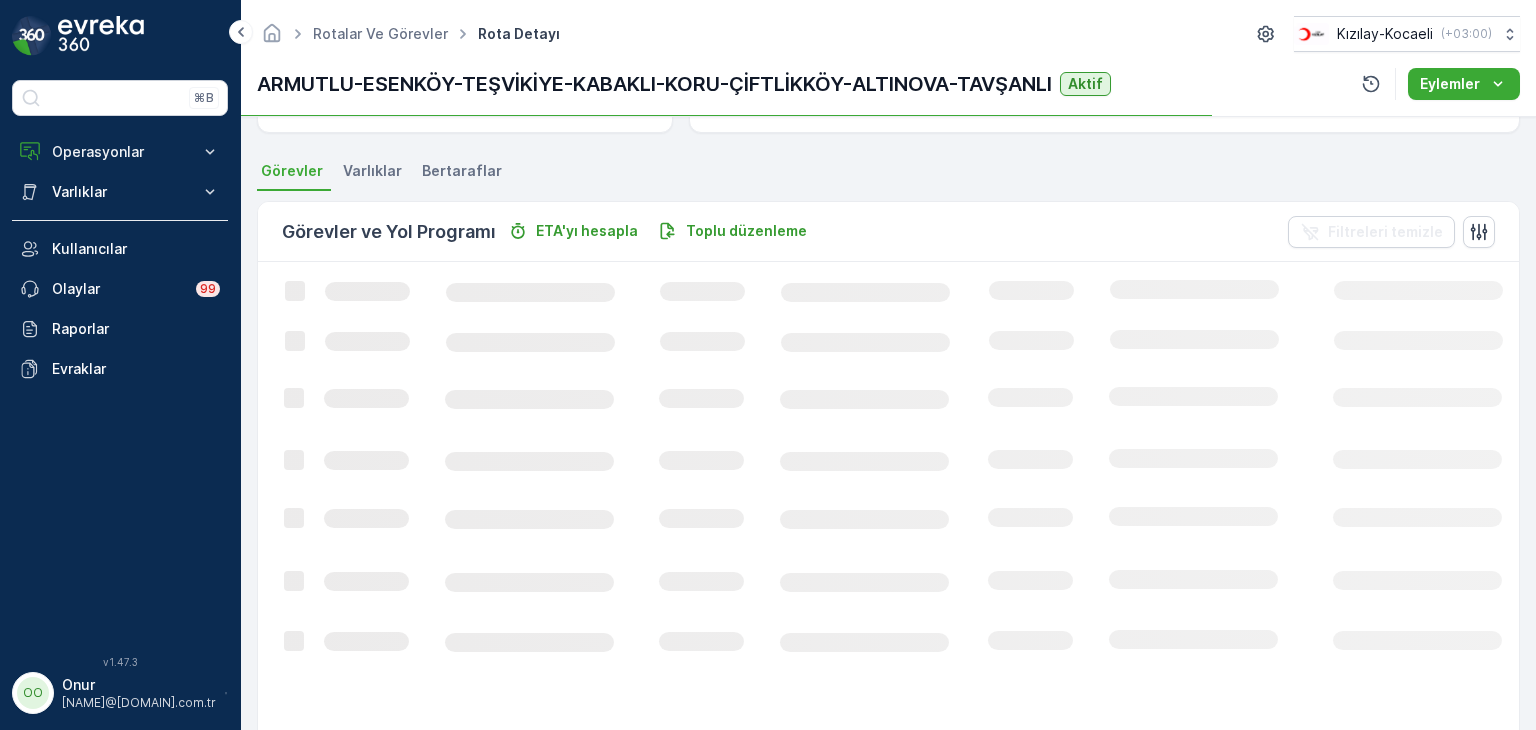scroll, scrollTop: 300, scrollLeft: 0, axis: vertical 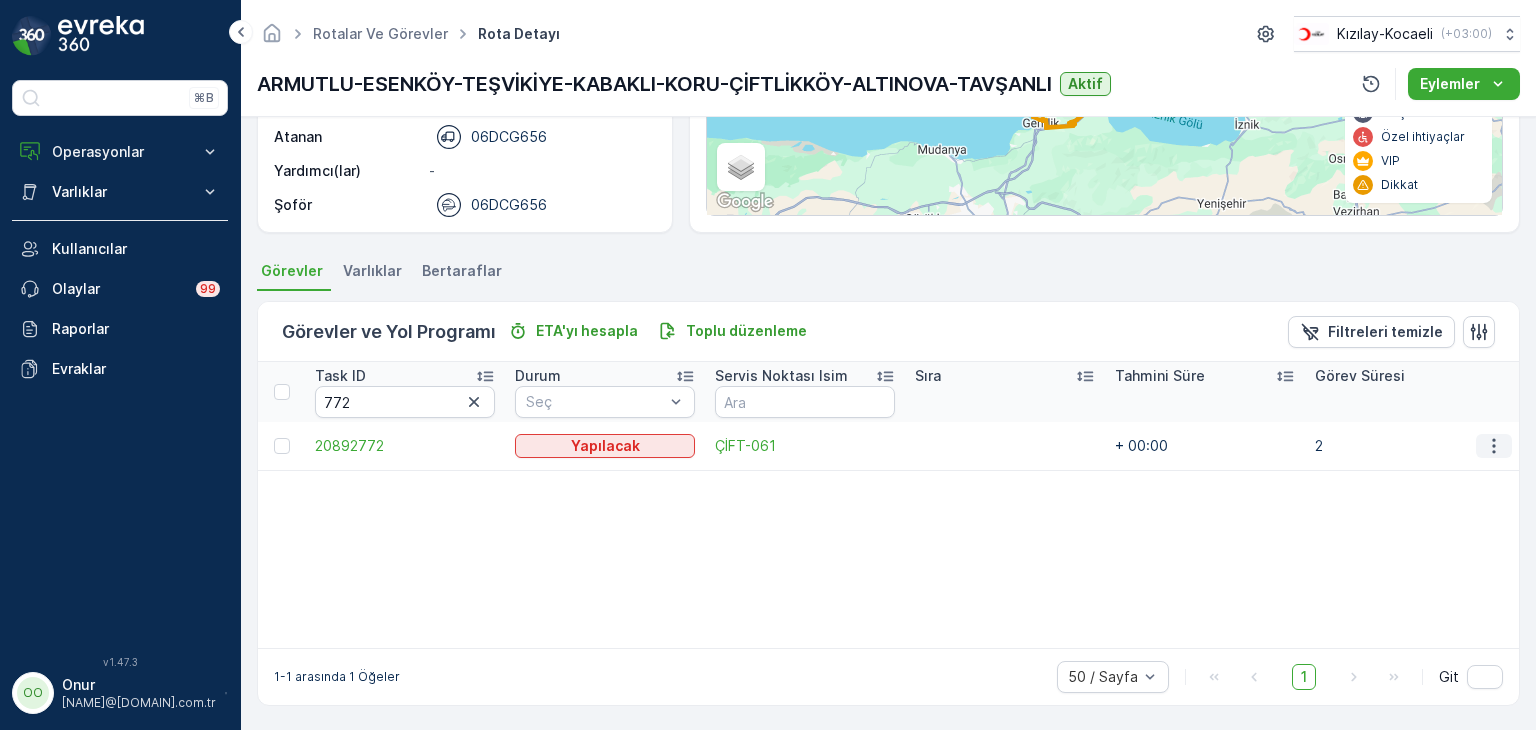 click 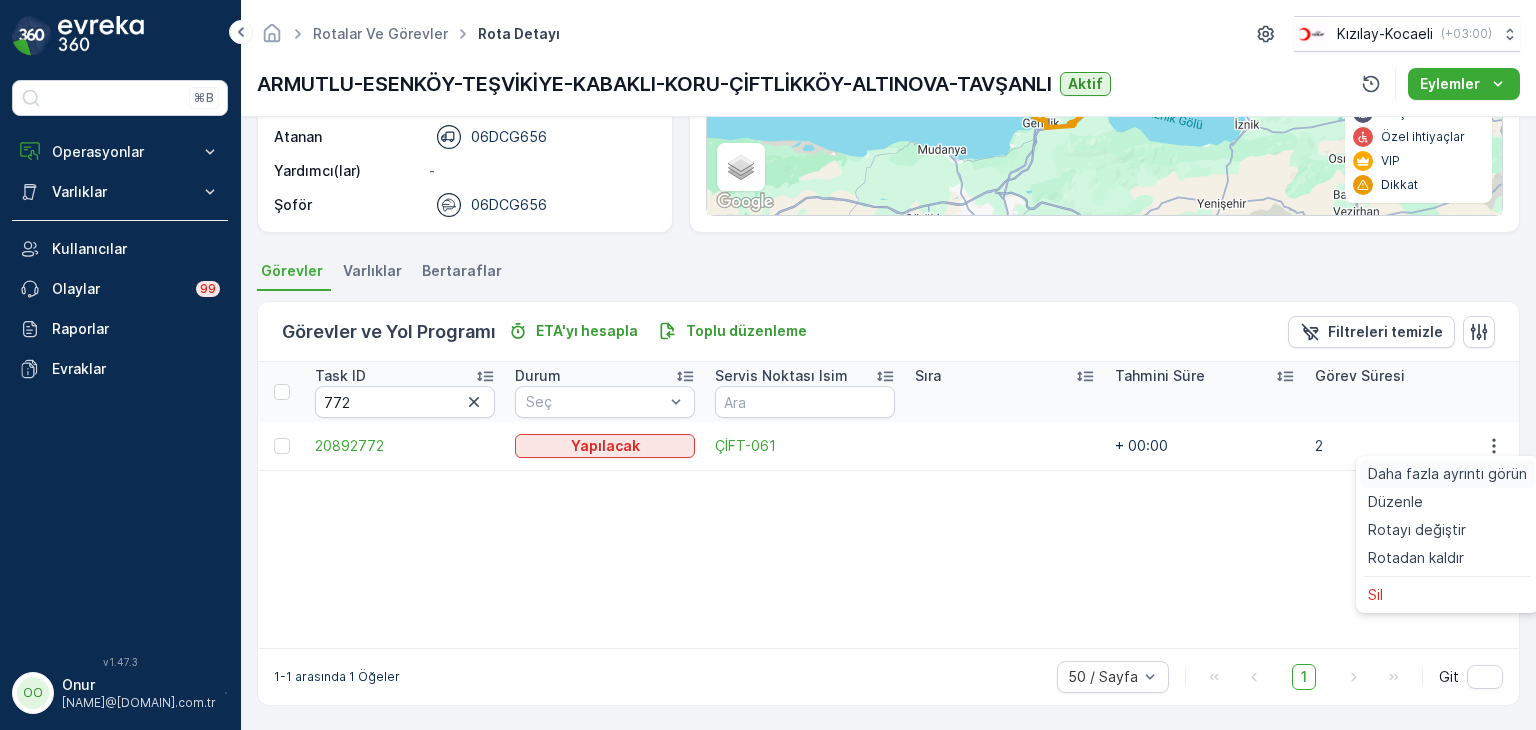 click on "Daha fazla ayrıntı görün" at bounding box center (1447, 474) 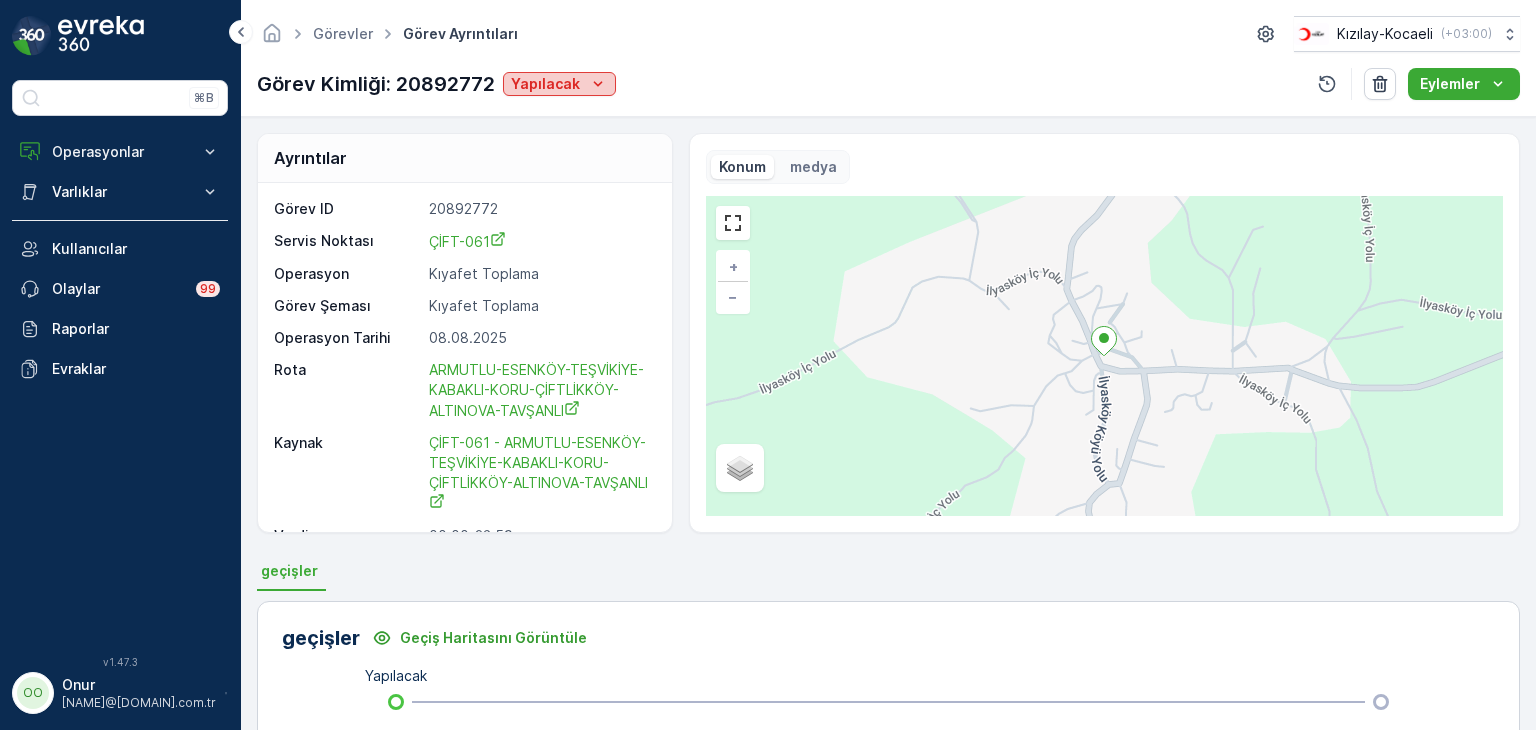 click on "Yapılacak" at bounding box center (545, 84) 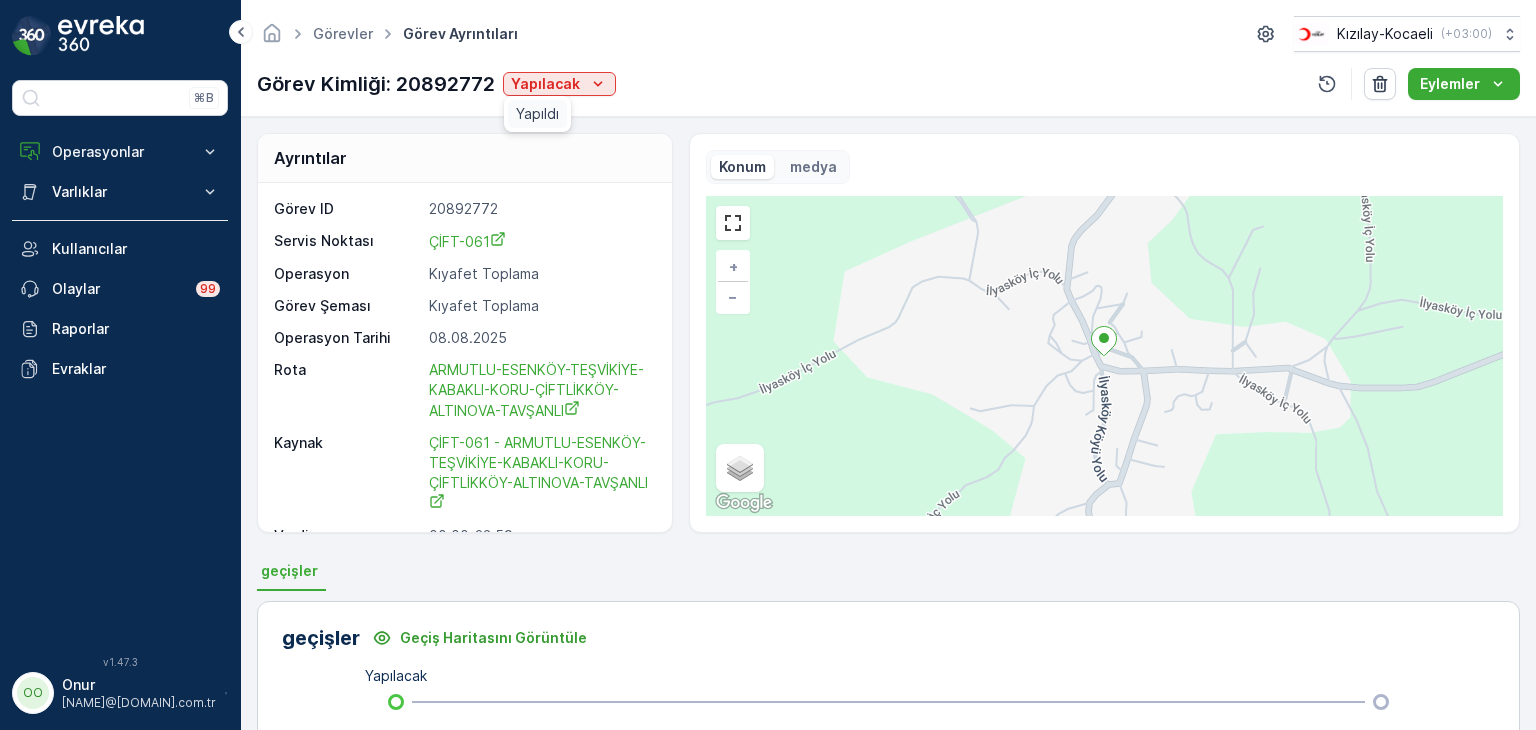click on "Yapıldı" at bounding box center (537, 114) 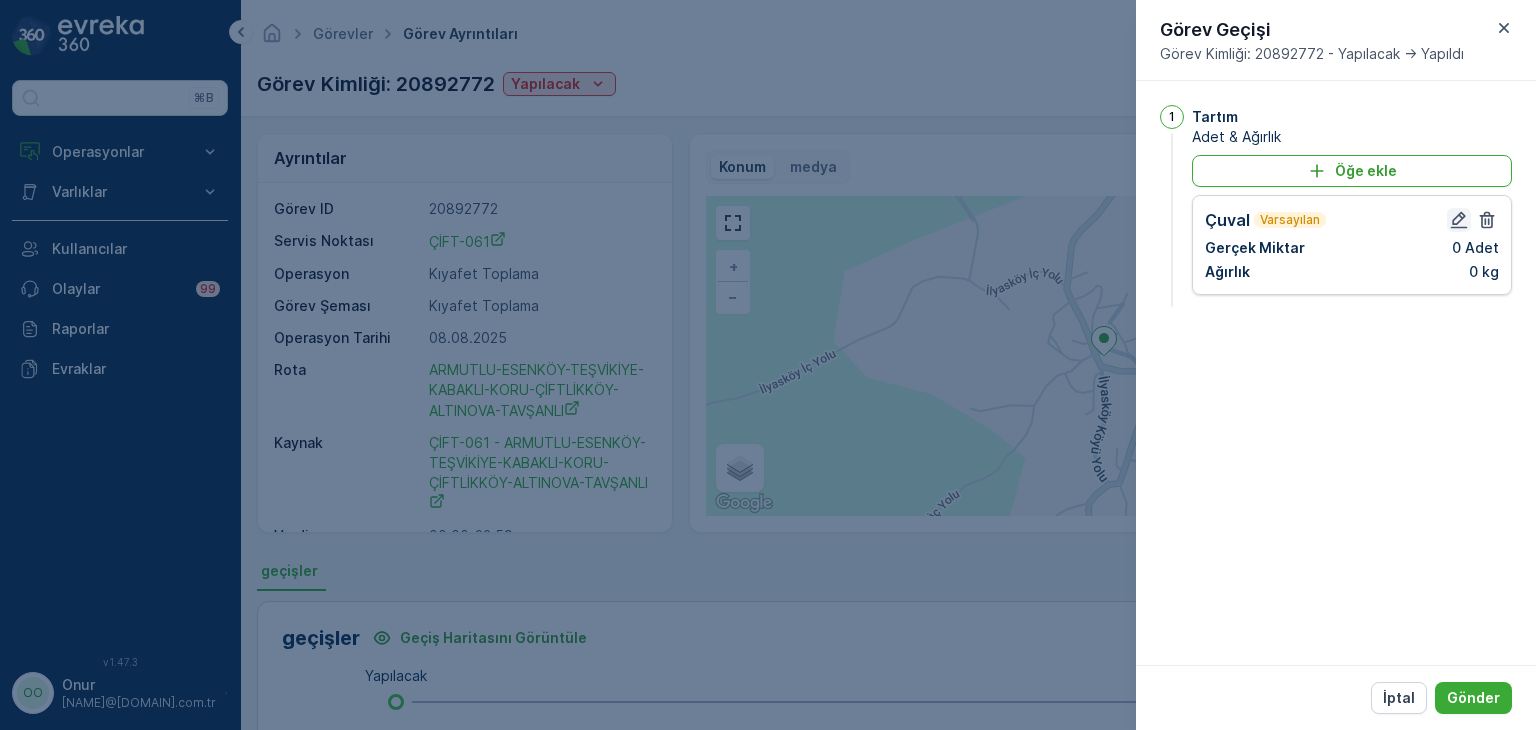 click 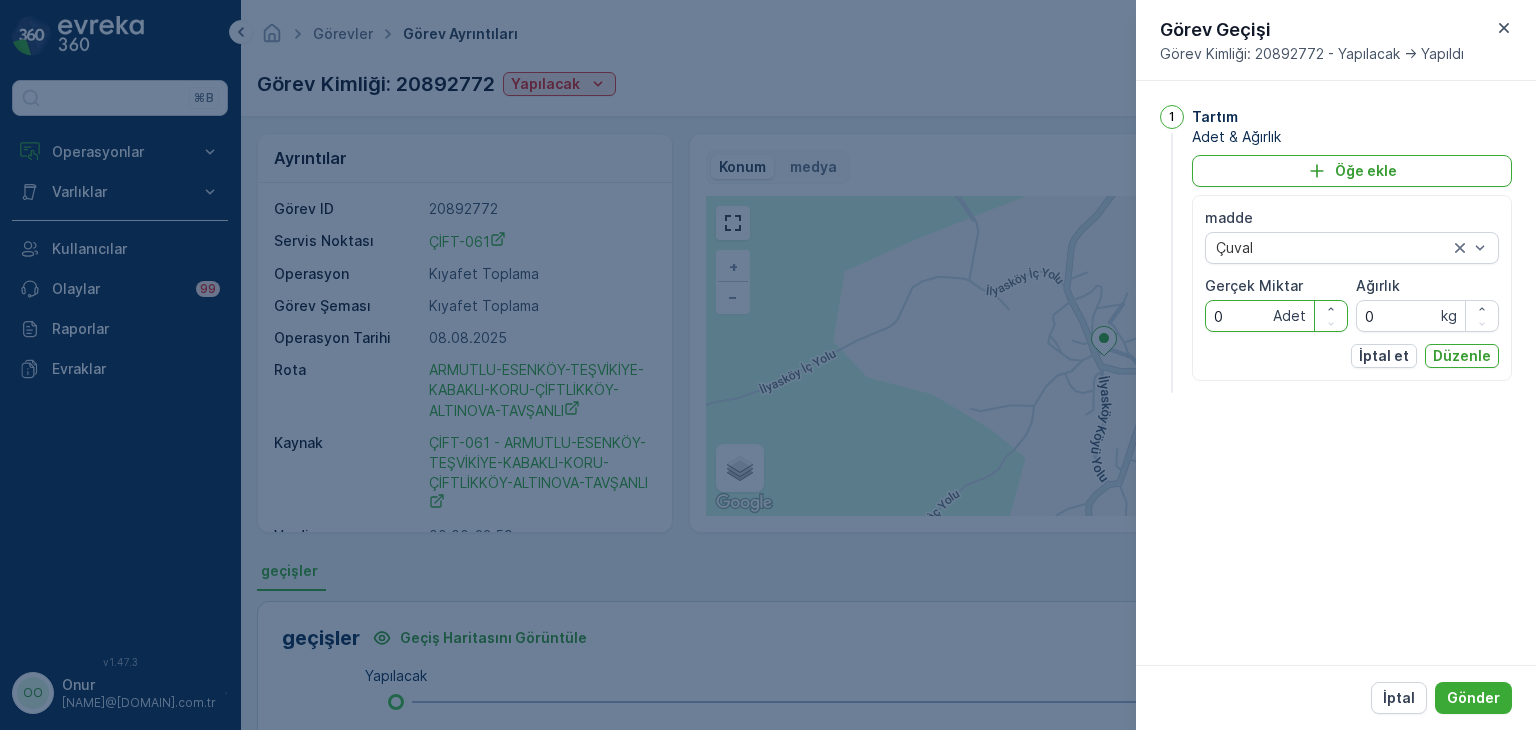 drag, startPoint x: 1248, startPoint y: 316, endPoint x: 1143, endPoint y: 302, distance: 105.92922 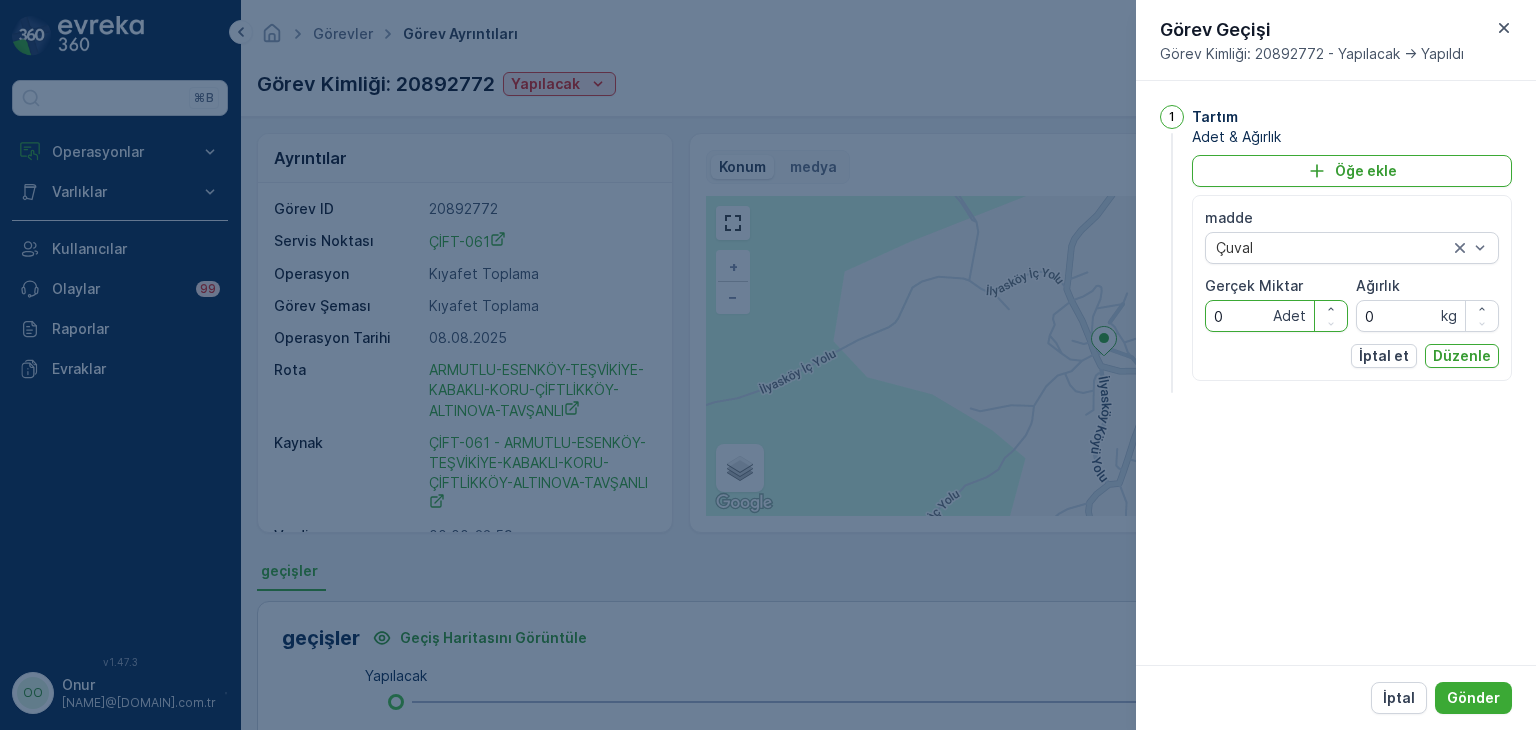 click on "1 Tartım Adet & Ağırlık Öğe ekle madde Çuval Gerçek Miktar 0 Adet Ağırlık 0 kg İptal et Düzenle" at bounding box center (1336, 373) 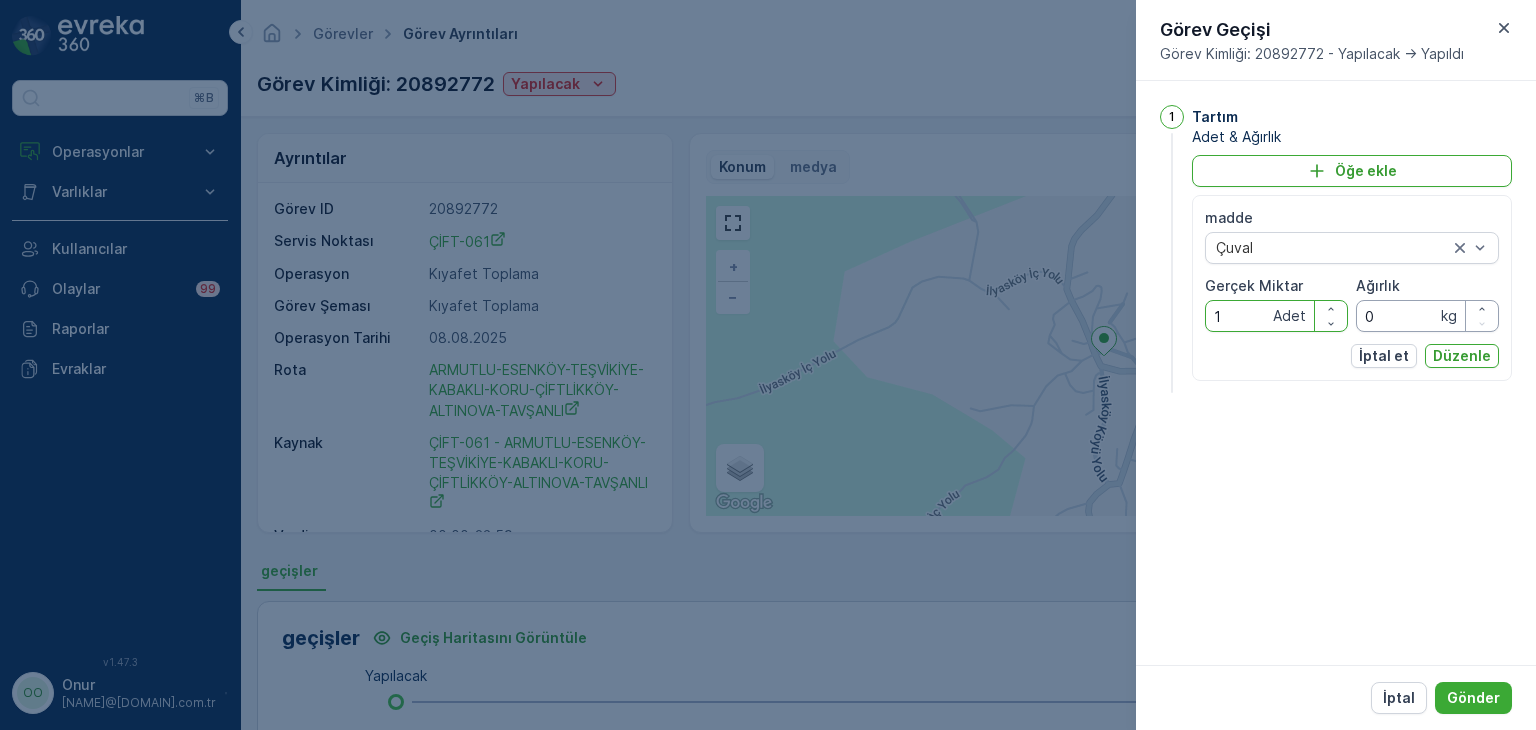type on "1" 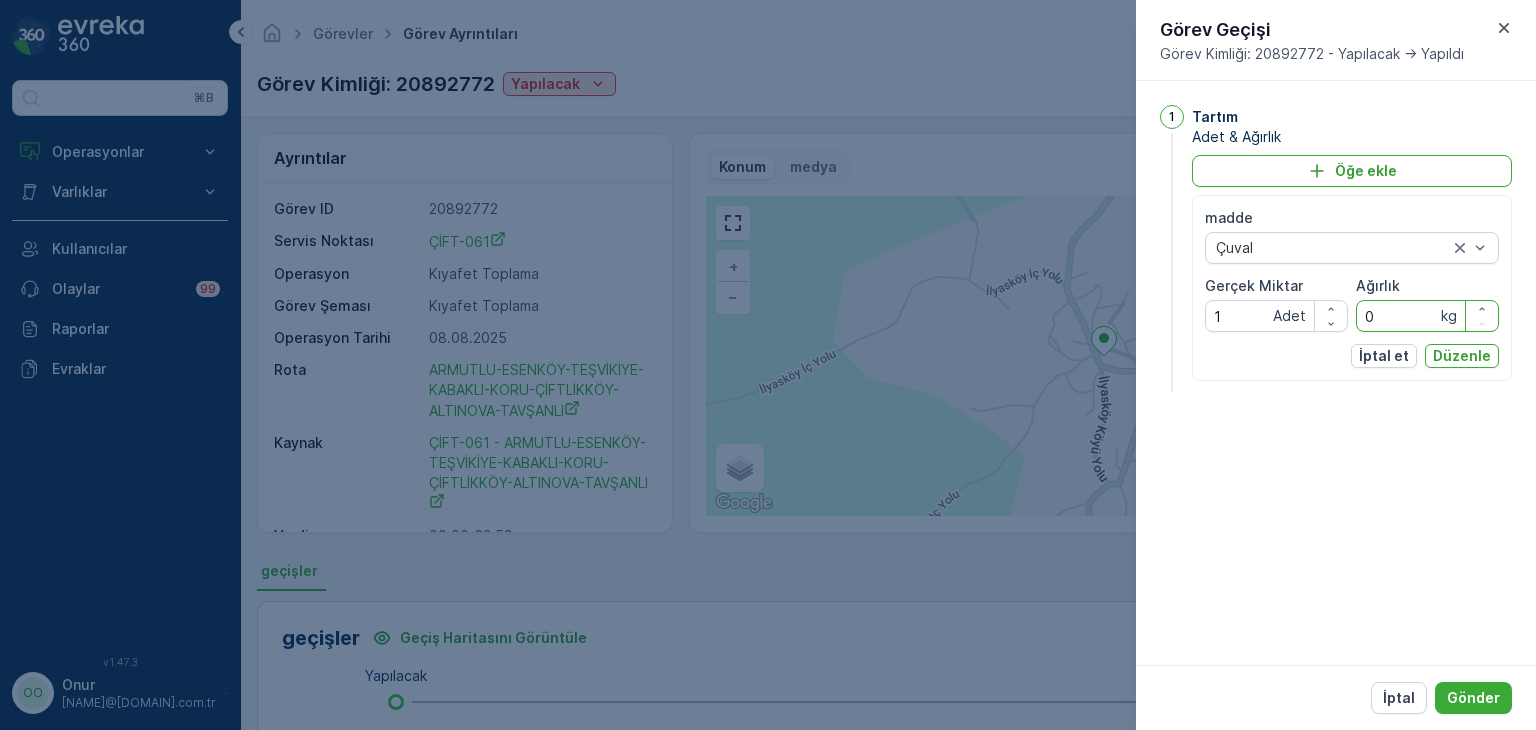drag, startPoint x: 1394, startPoint y: 312, endPoint x: 1324, endPoint y: 330, distance: 72.277245 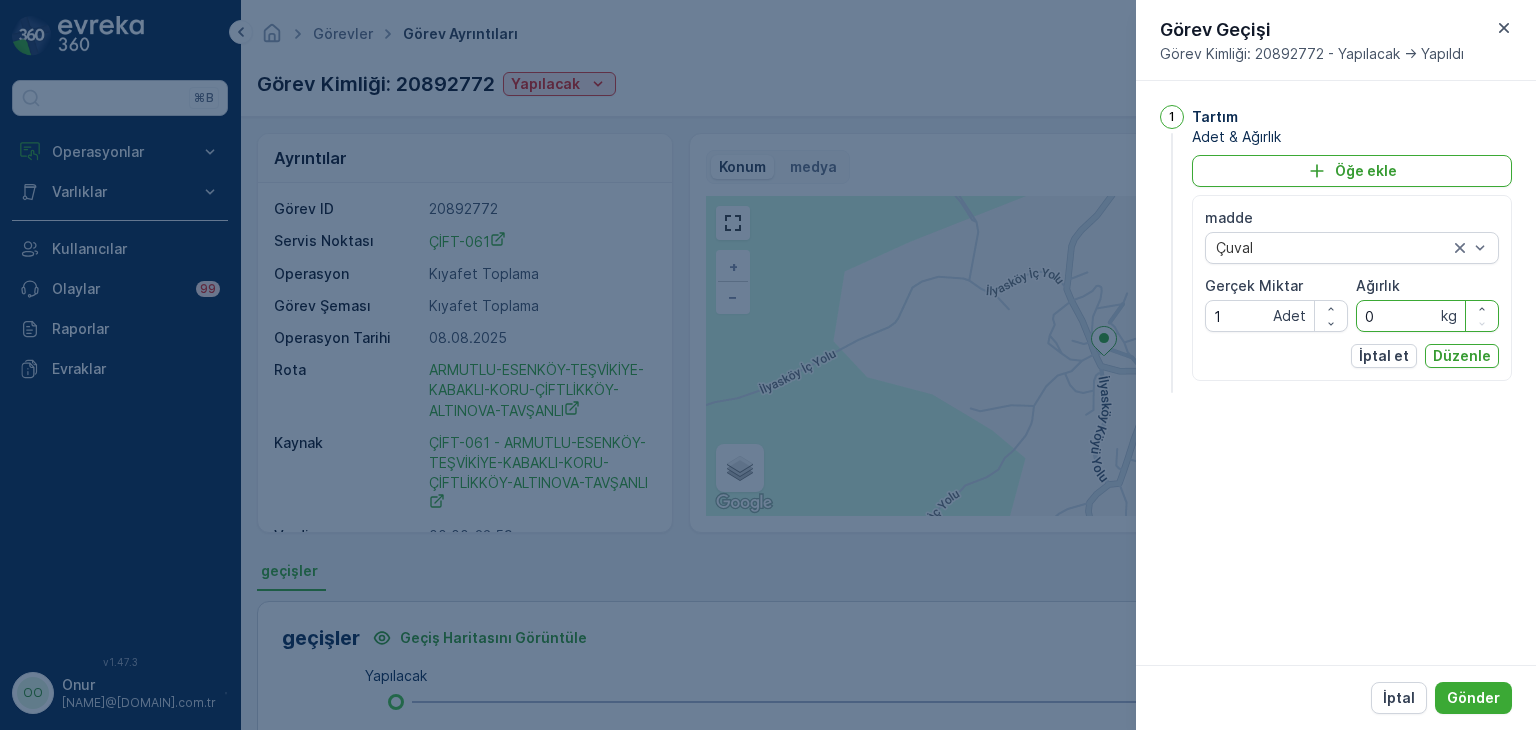 click on "madde Çuval Gerçek Miktar 1 Adet Ağırlık 0 kg" at bounding box center [1352, 270] 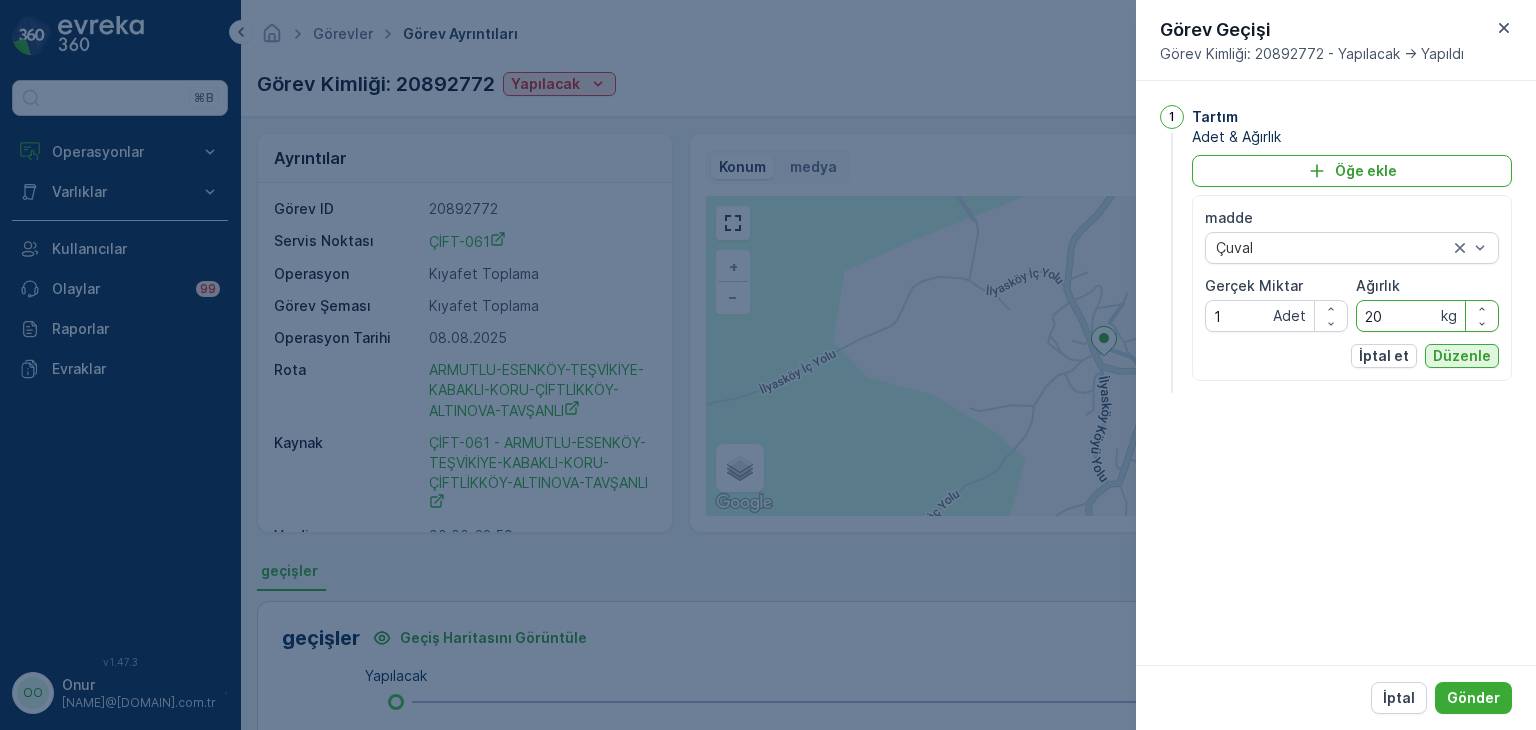 type on "20" 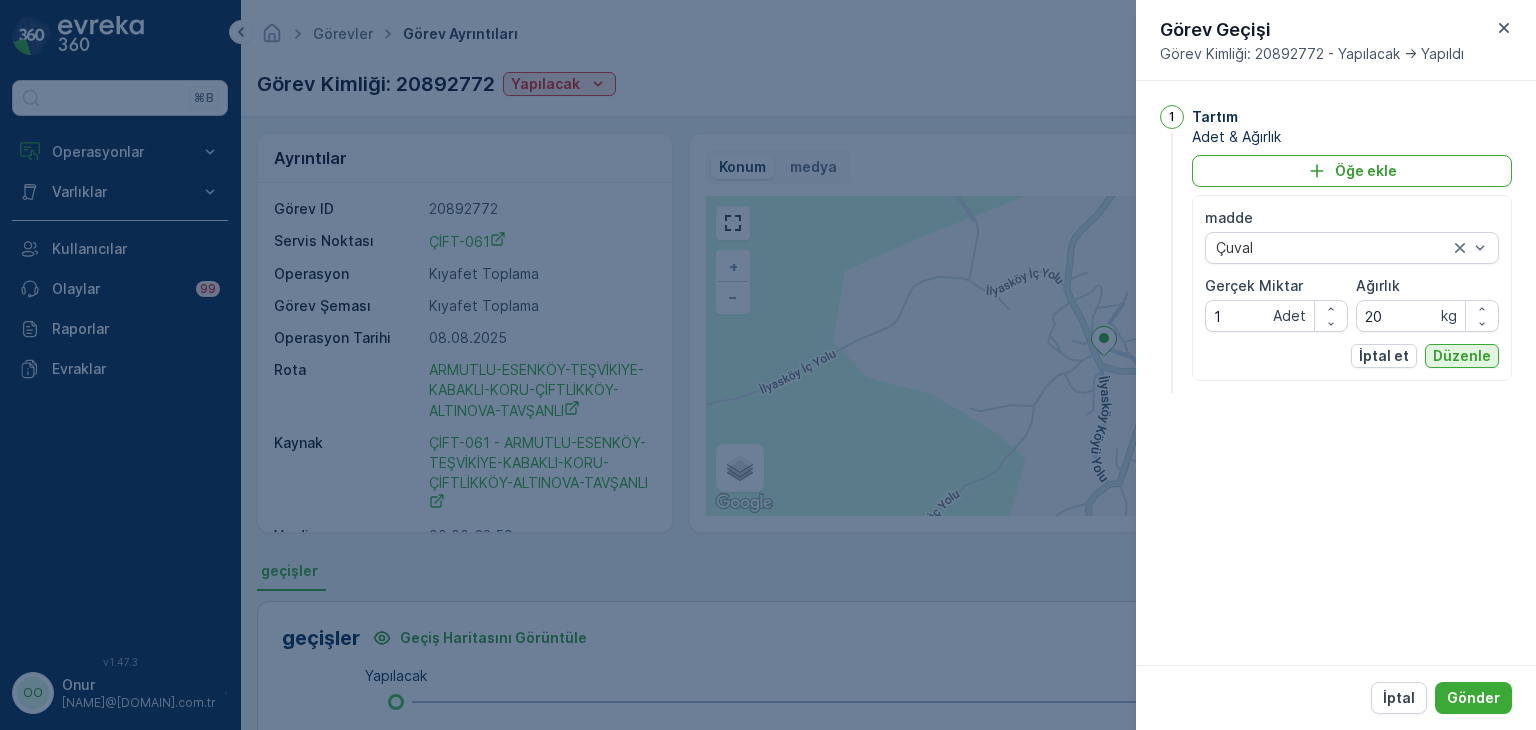 click on "Düzenle" at bounding box center (1462, 356) 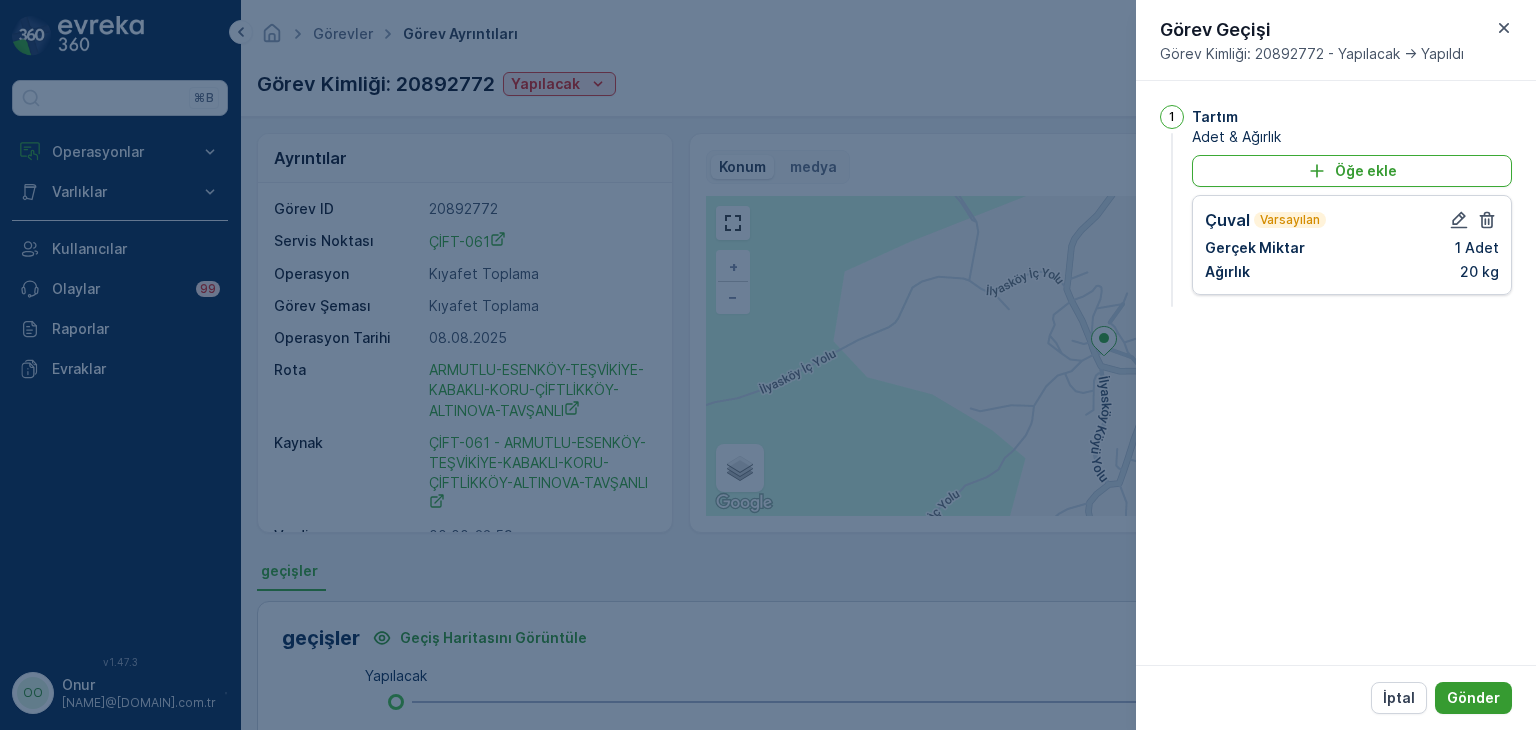 click on "Gönder" at bounding box center (1473, 698) 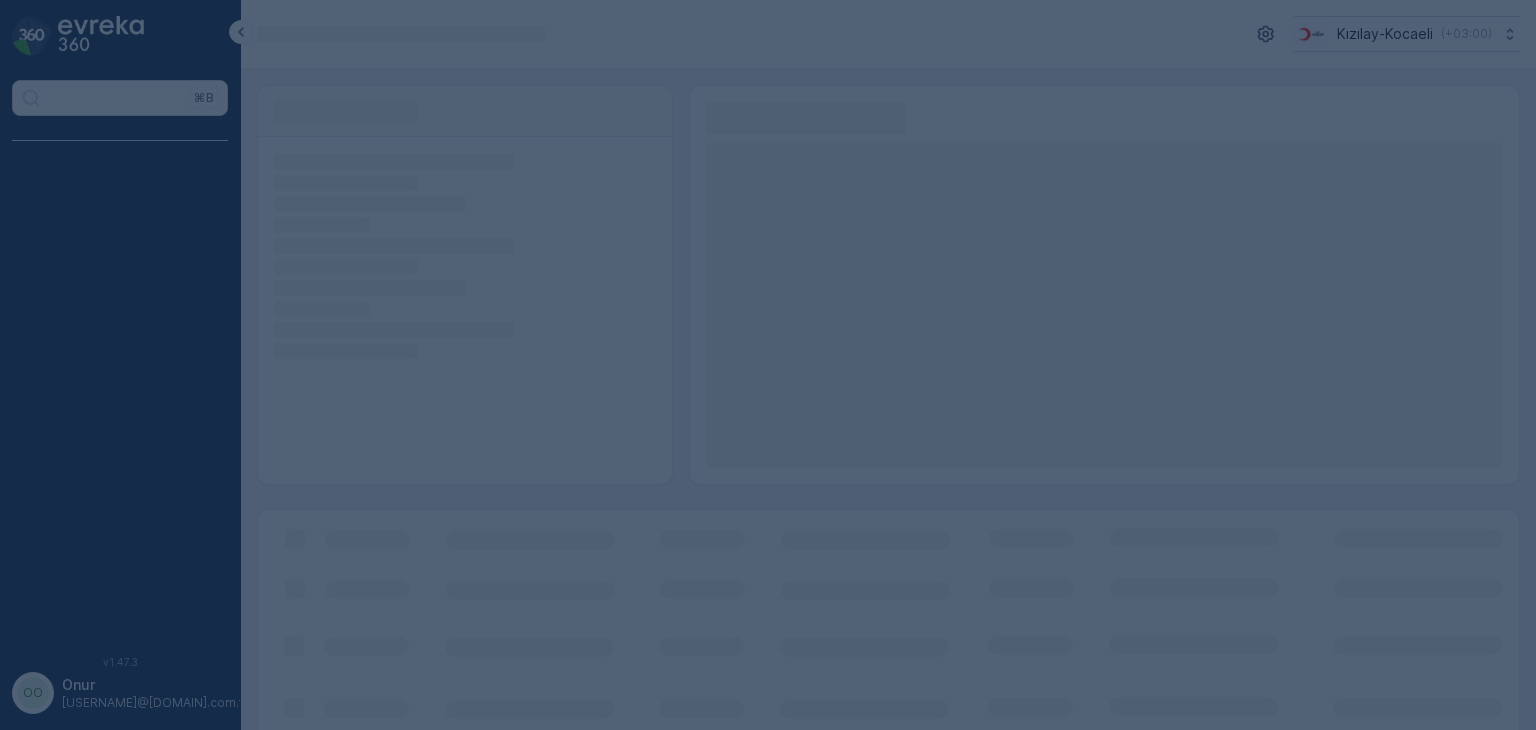 scroll, scrollTop: 0, scrollLeft: 0, axis: both 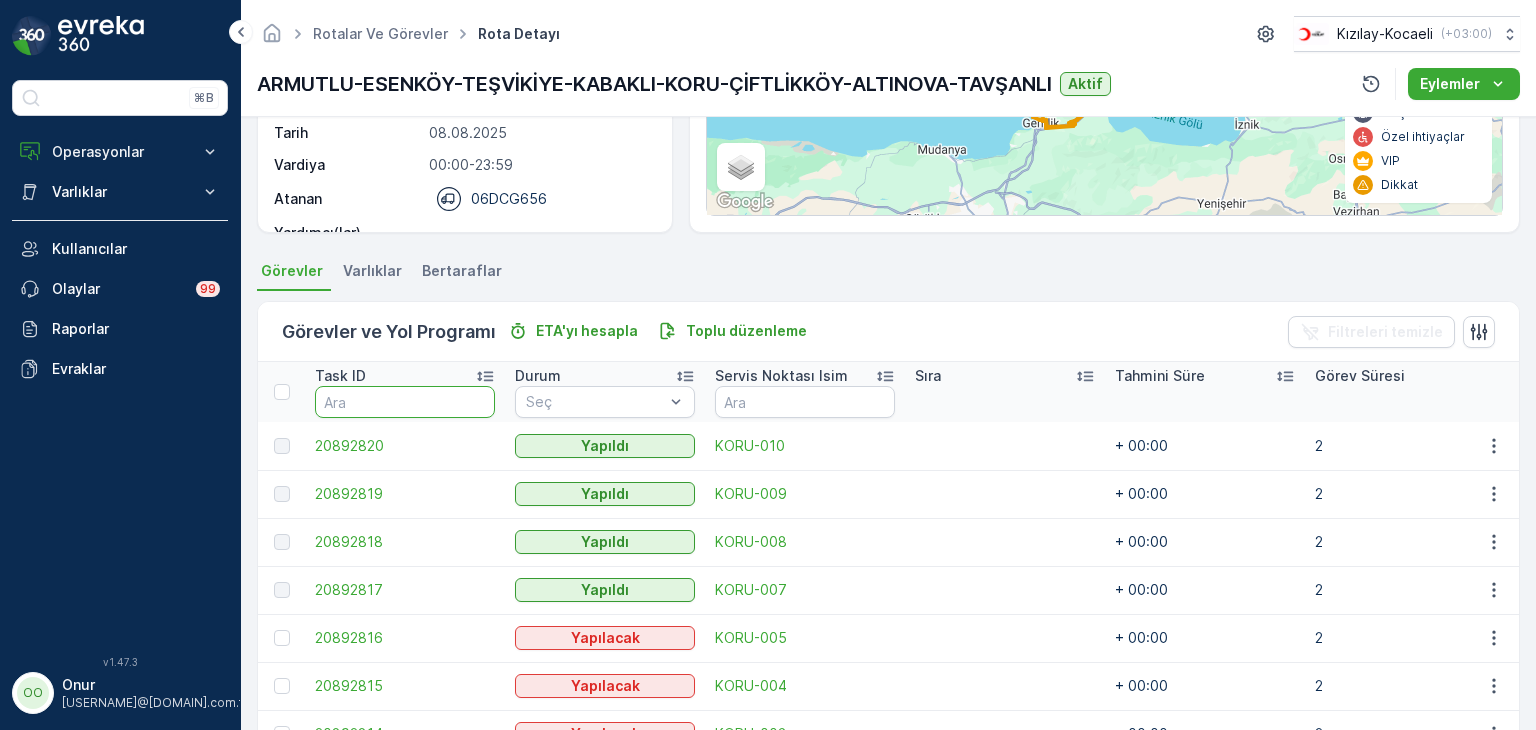click at bounding box center (405, 402) 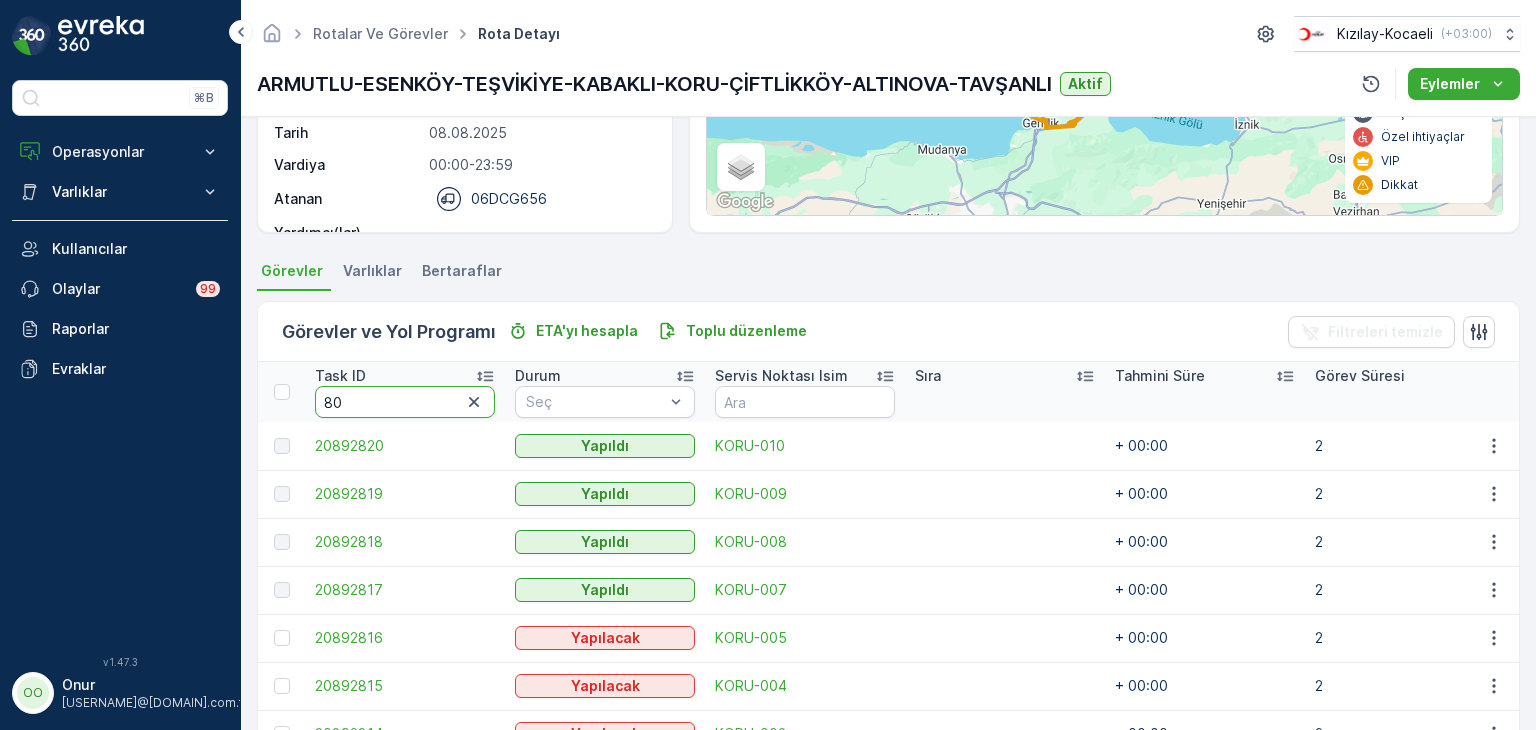 type on "801" 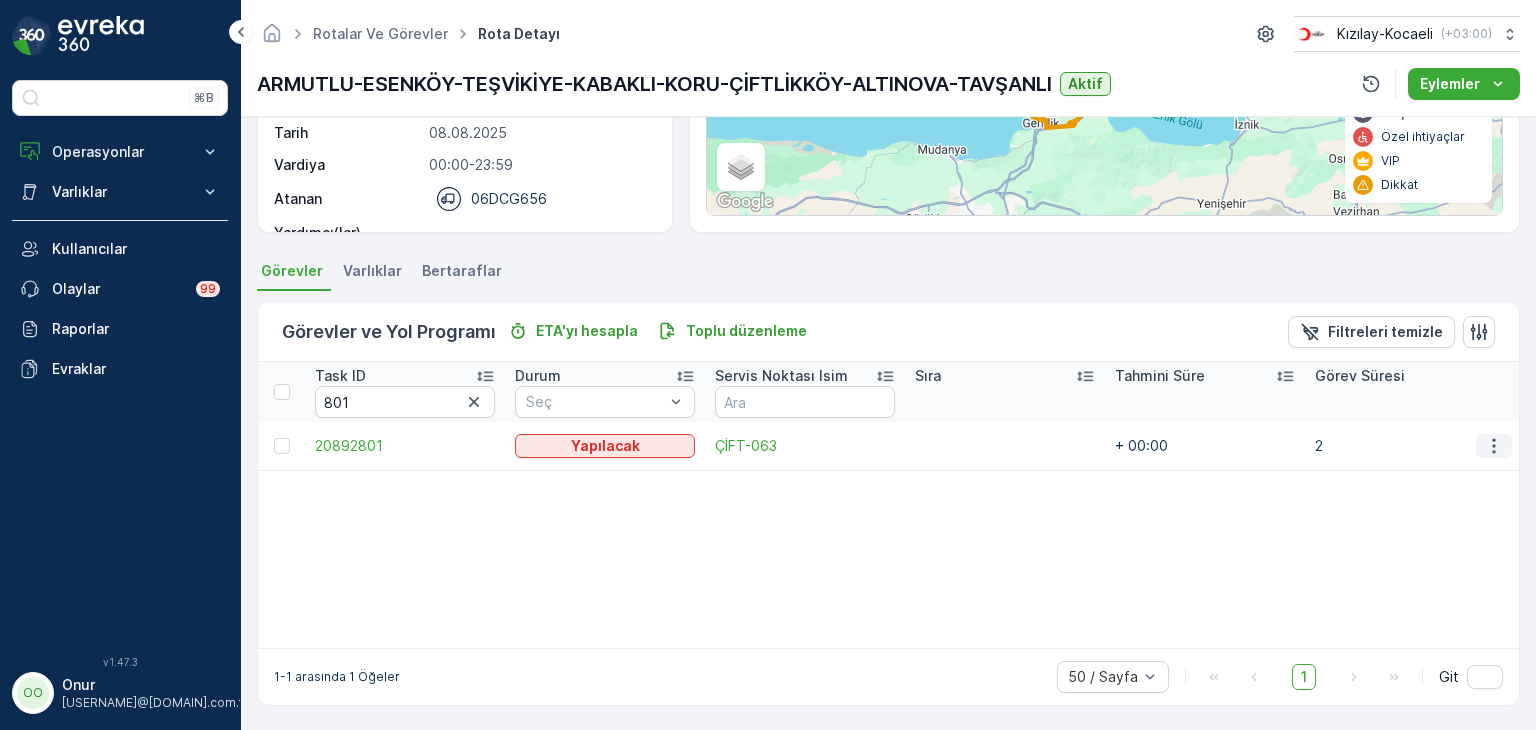 click 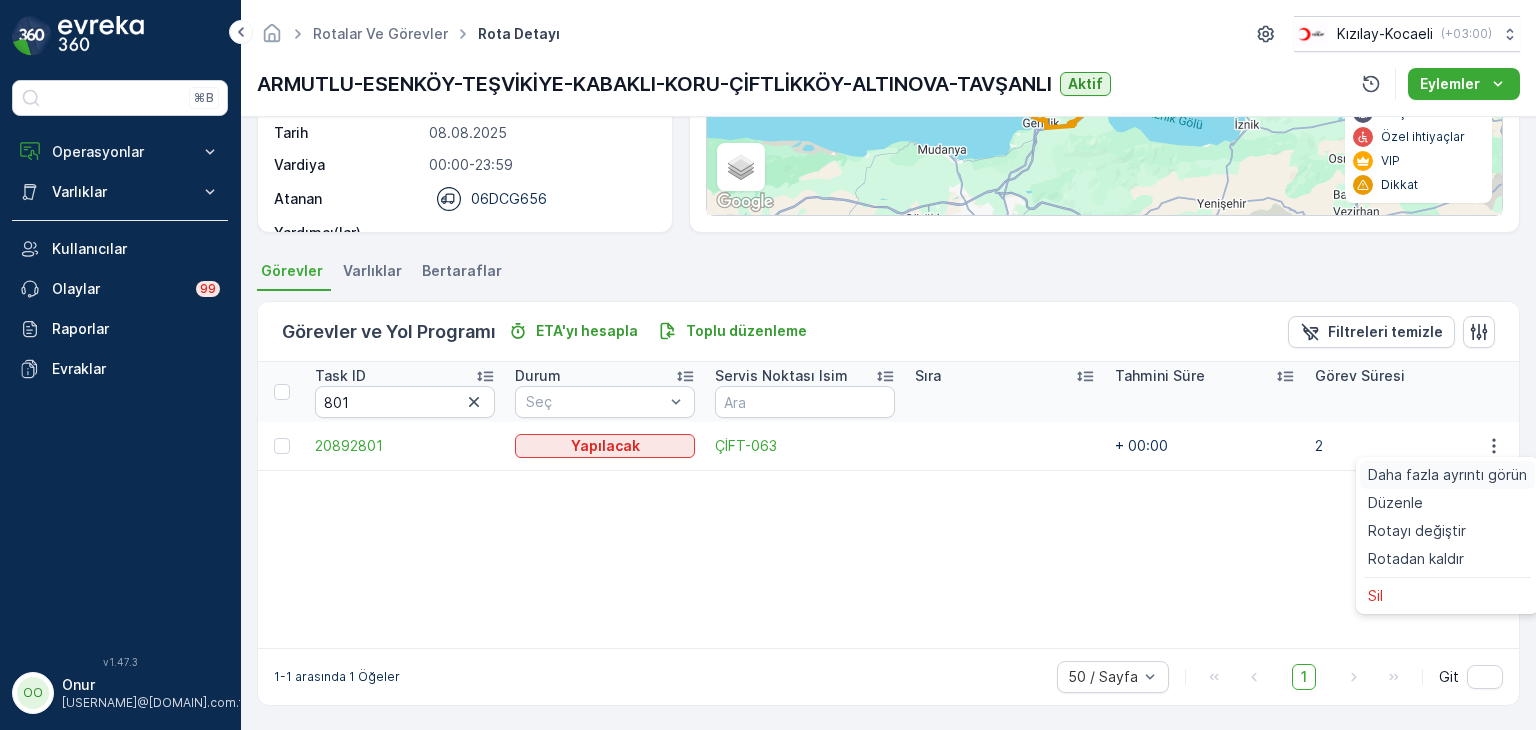 click on "Daha fazla ayrıntı görün" at bounding box center (1447, 475) 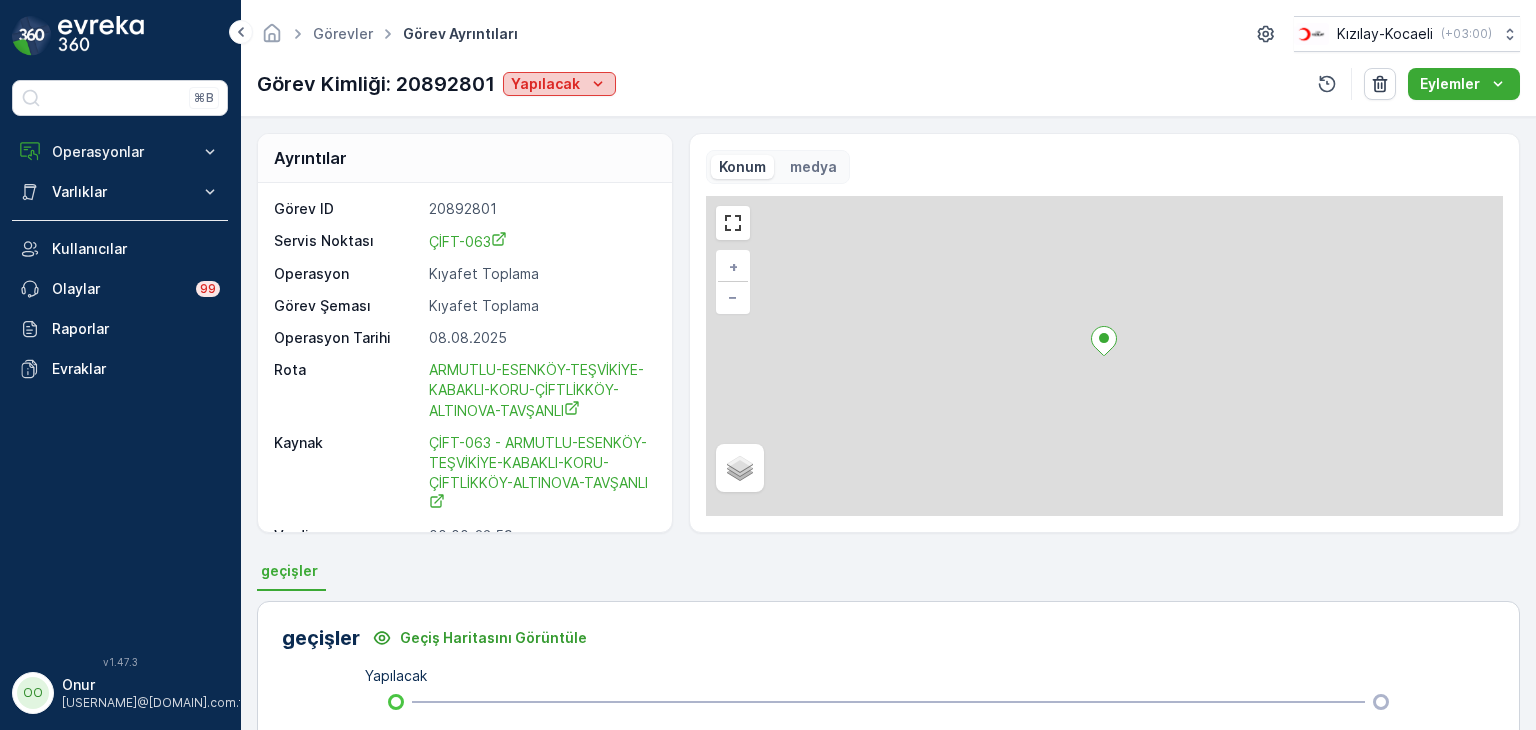 click on "Yapılacak" at bounding box center [545, 84] 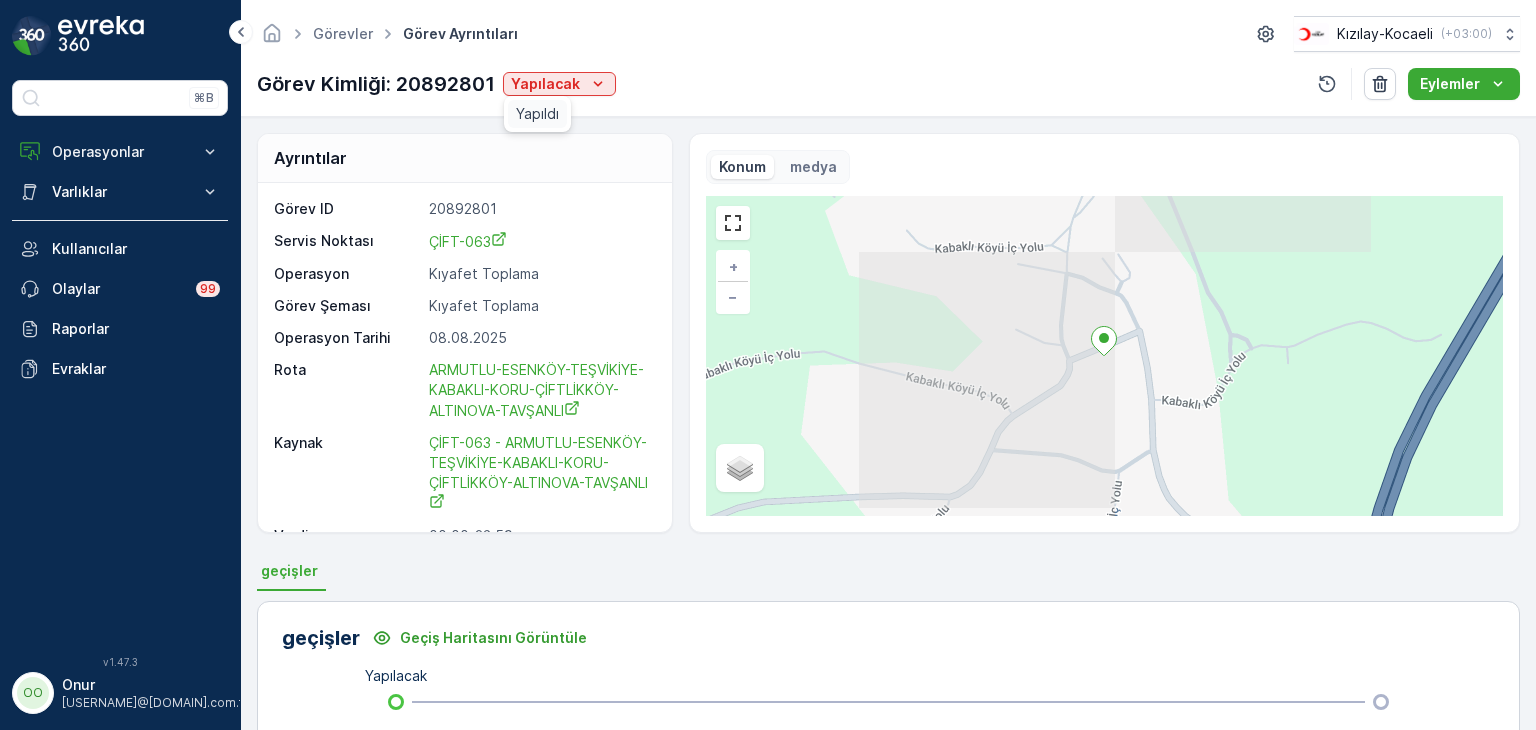 click on "Yapıldı" at bounding box center [537, 114] 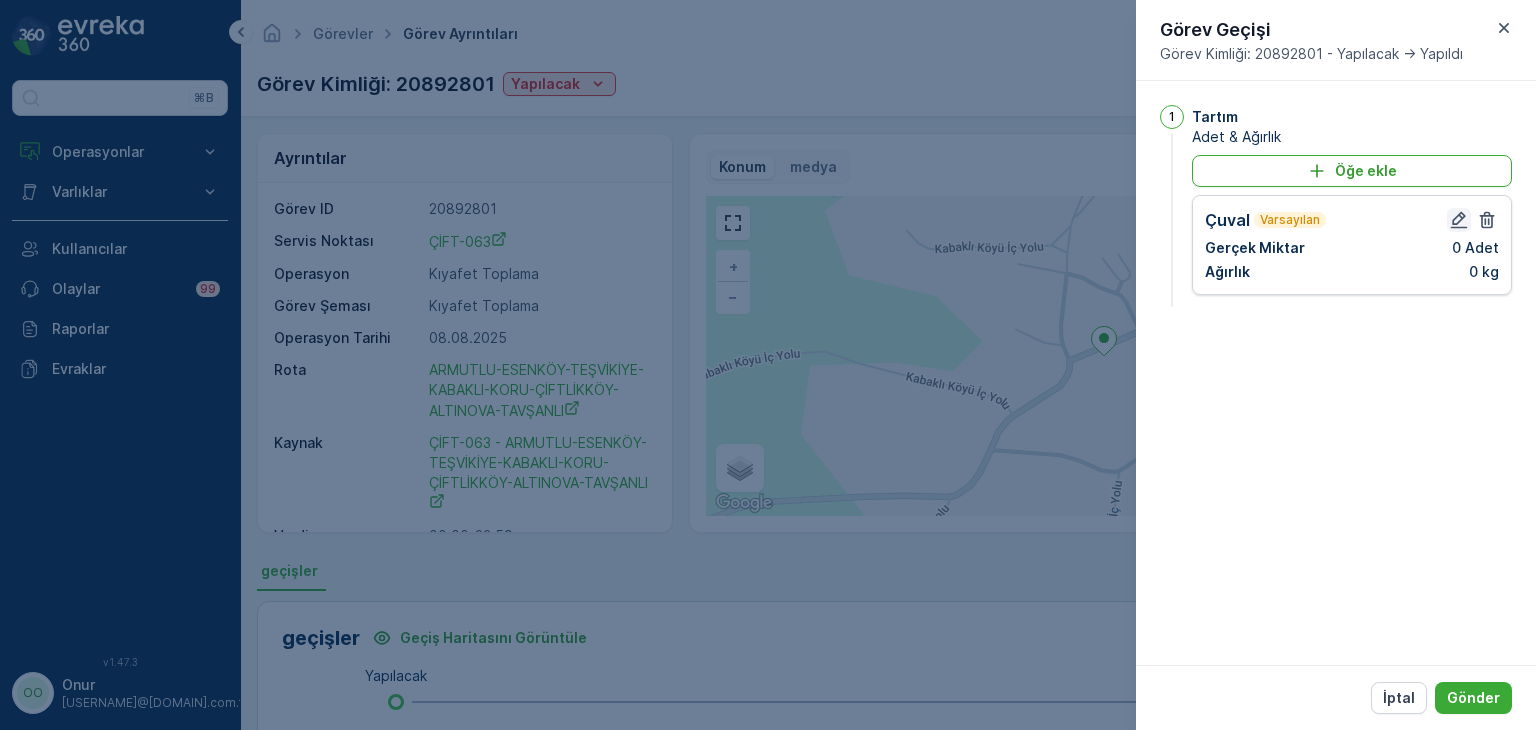 click 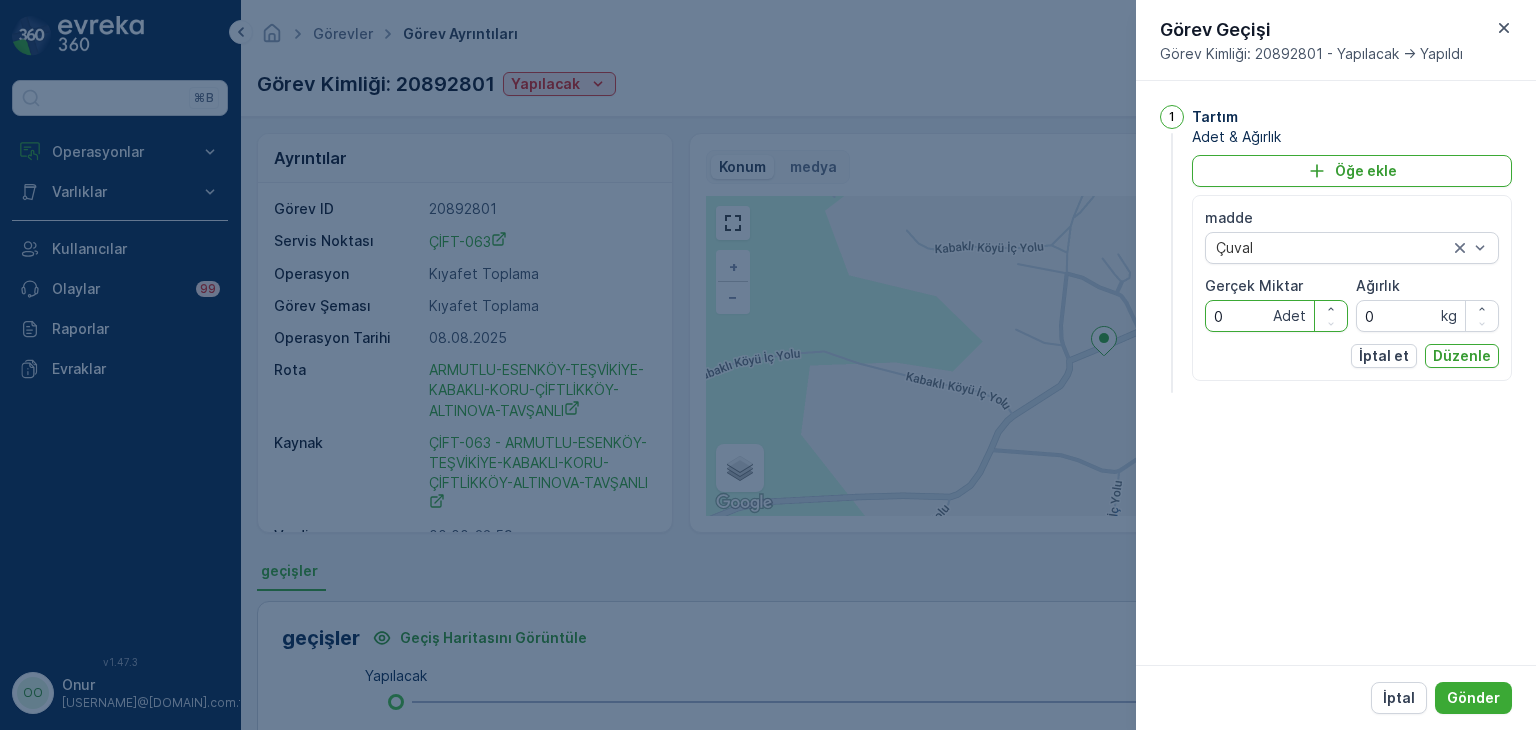 drag, startPoint x: 1246, startPoint y: 323, endPoint x: 1084, endPoint y: 329, distance: 162.11107 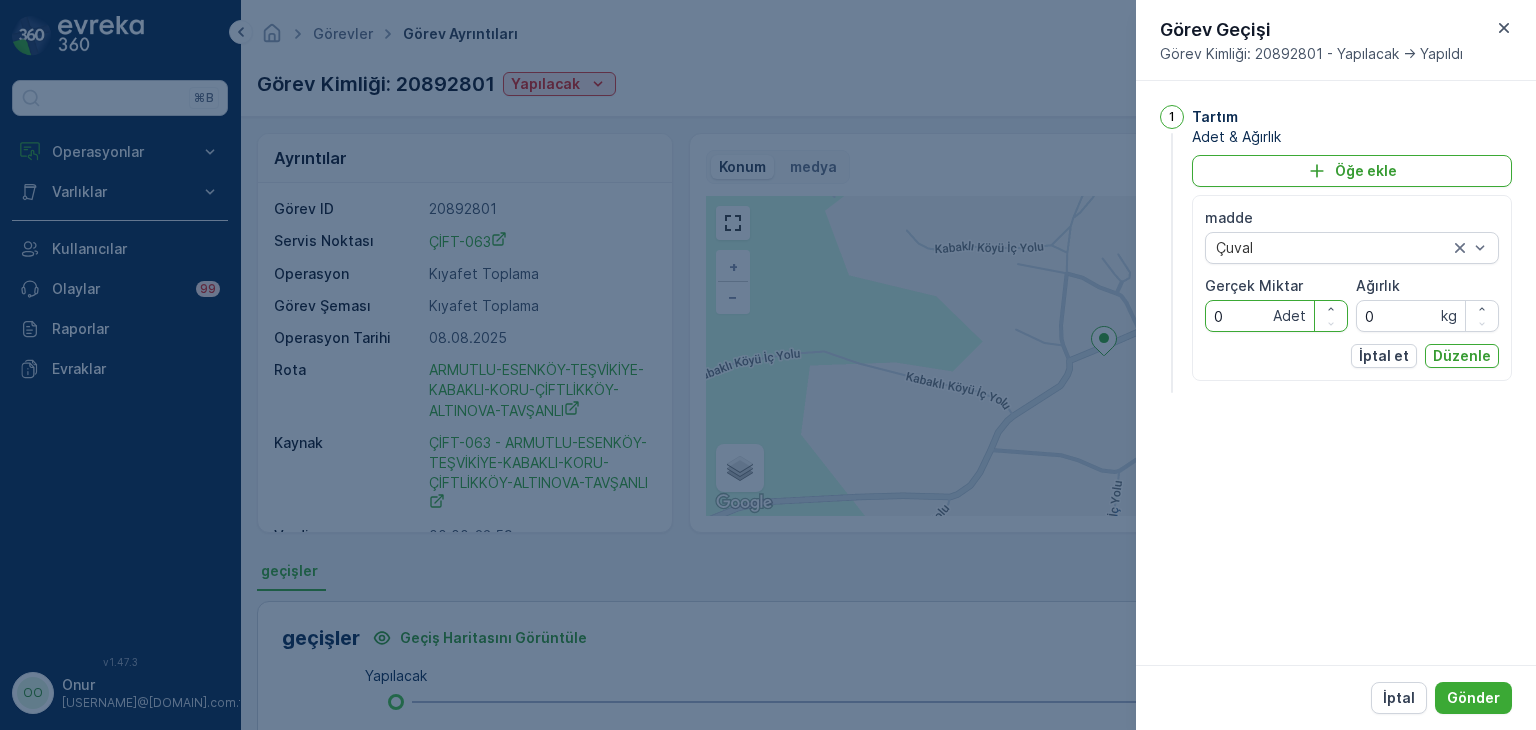 click on "Görevler Görev Ayrıntıları Kızılay-Kocaeli ( +03:00 ) Görev Kimliği: 20892801 Yapılacak Eylemler Ayrıntılar Görev ID 20892801 Servis Noktası ÇİFT-063 Operasyon Kıyafet Toplama Görev Şeması Kıyafet Toplama Operasyon Tarihi 08.08.2025 Rota ARMUTLU-ESENKÖY-TEŞVİKİYE-KABAKLI-KORU-ÇİFTLİKKÖY-ALTINOVA-TAVŞANLI Kaynak  ÇİFT-063 - ARMUTLU-ESENKÖY-TEŞVİKİYE-KABAKLI-KORU-ÇİFTLİKKÖY-ALTINOVA-TAVŞANLI Vardiya 00:00-23:59 Son Tarih 08.08.2025 Zaman Çerçevesi - Not - Konum medya + −  Uydu  Yol haritası  Arazi  Karışık  Leaflet Klavye kısayolları Harita Verileri Harita verileri ©2025 Harita verileri ©2025 100 m  Metrik ve emperyal birimler arasında geçiş yapmak için tıklayın Şartlar Harita hatası bildirin geçişler geçişler Geçiş Haritasını Görüntüle Yapılacak Yapıldı Tartım Kalem(ler) Çuval Tamamlanan/Planlanan Adet None/0.0 Tamamlanan/Planlanan Miktar Nonekg/0.0kg Görev Geçişi Görev Kimliği: 20892801 - Yapılacak -> Yapıldı 1 Tartım madde" at bounding box center [888, 365] 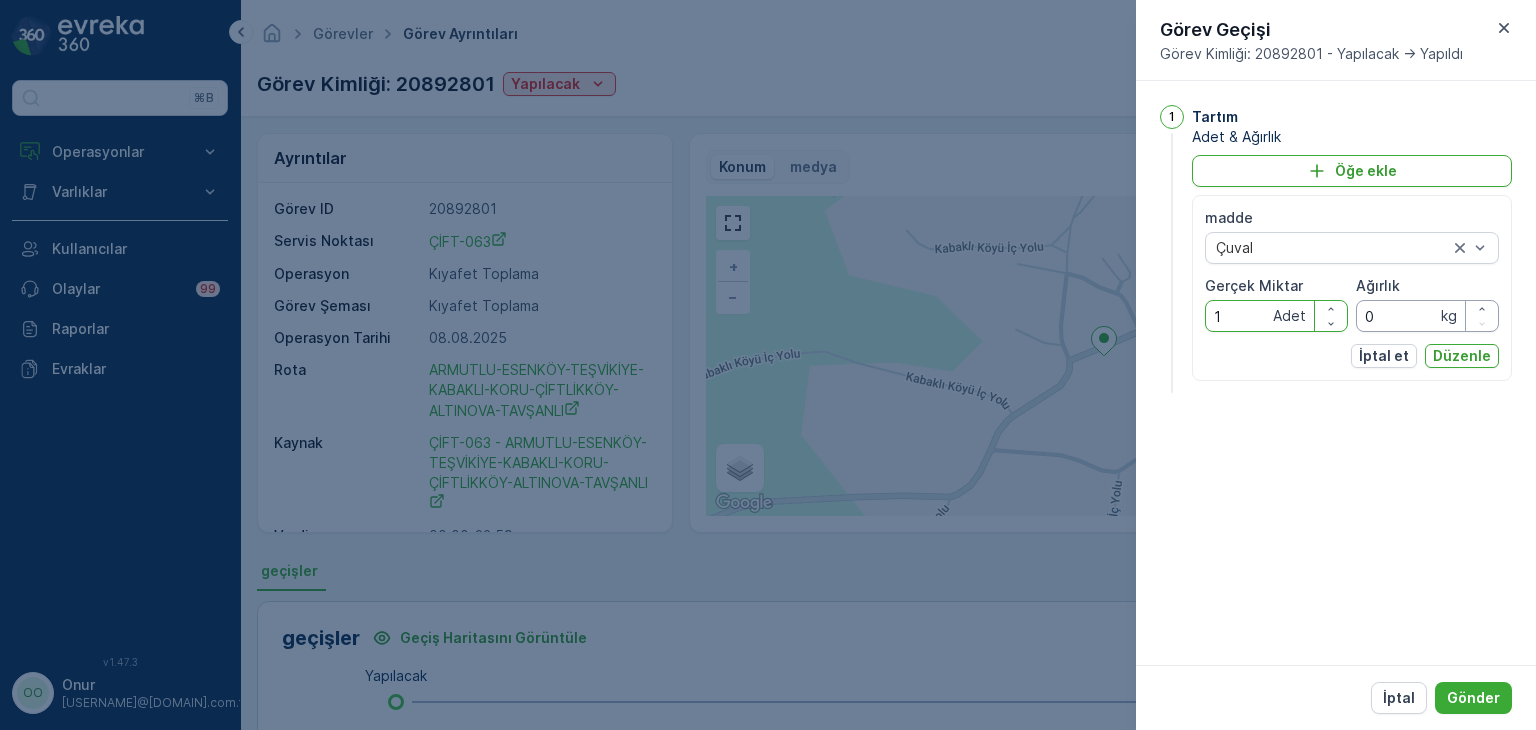 type on "1" 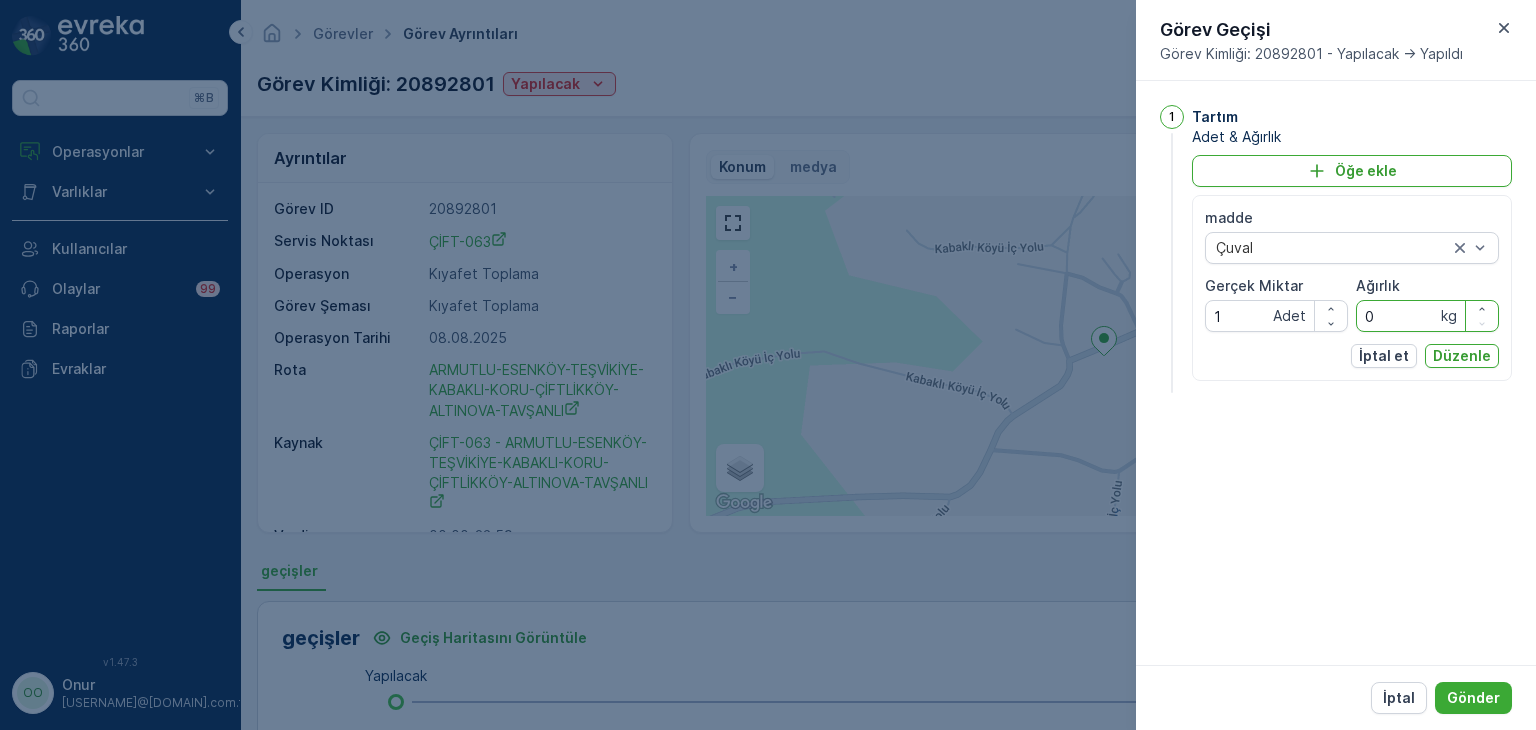drag, startPoint x: 1398, startPoint y: 318, endPoint x: 1313, endPoint y: 328, distance: 85.58621 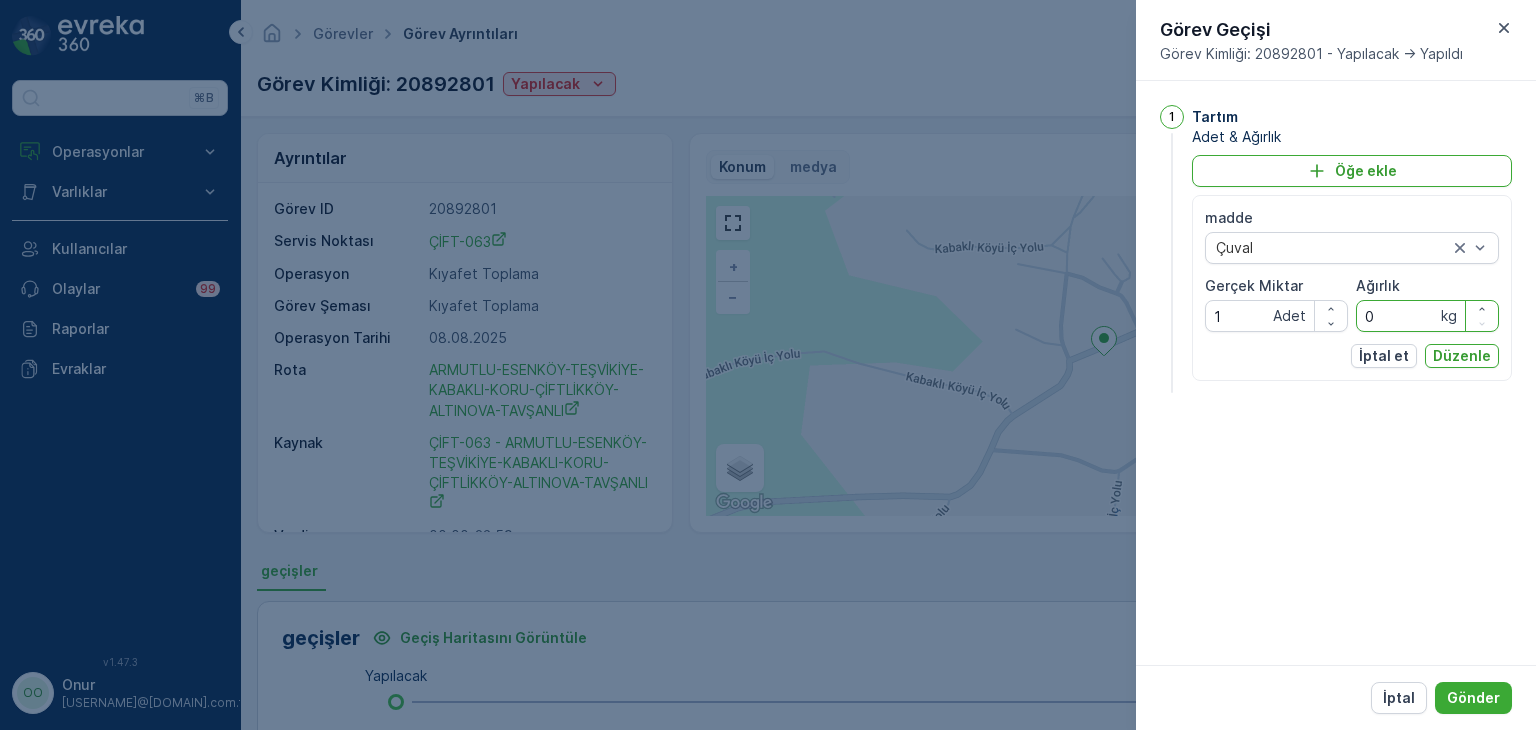 click on "madde Çuval Gerçek Miktar 1 Adet Ağırlık 0 kg" at bounding box center [1352, 270] 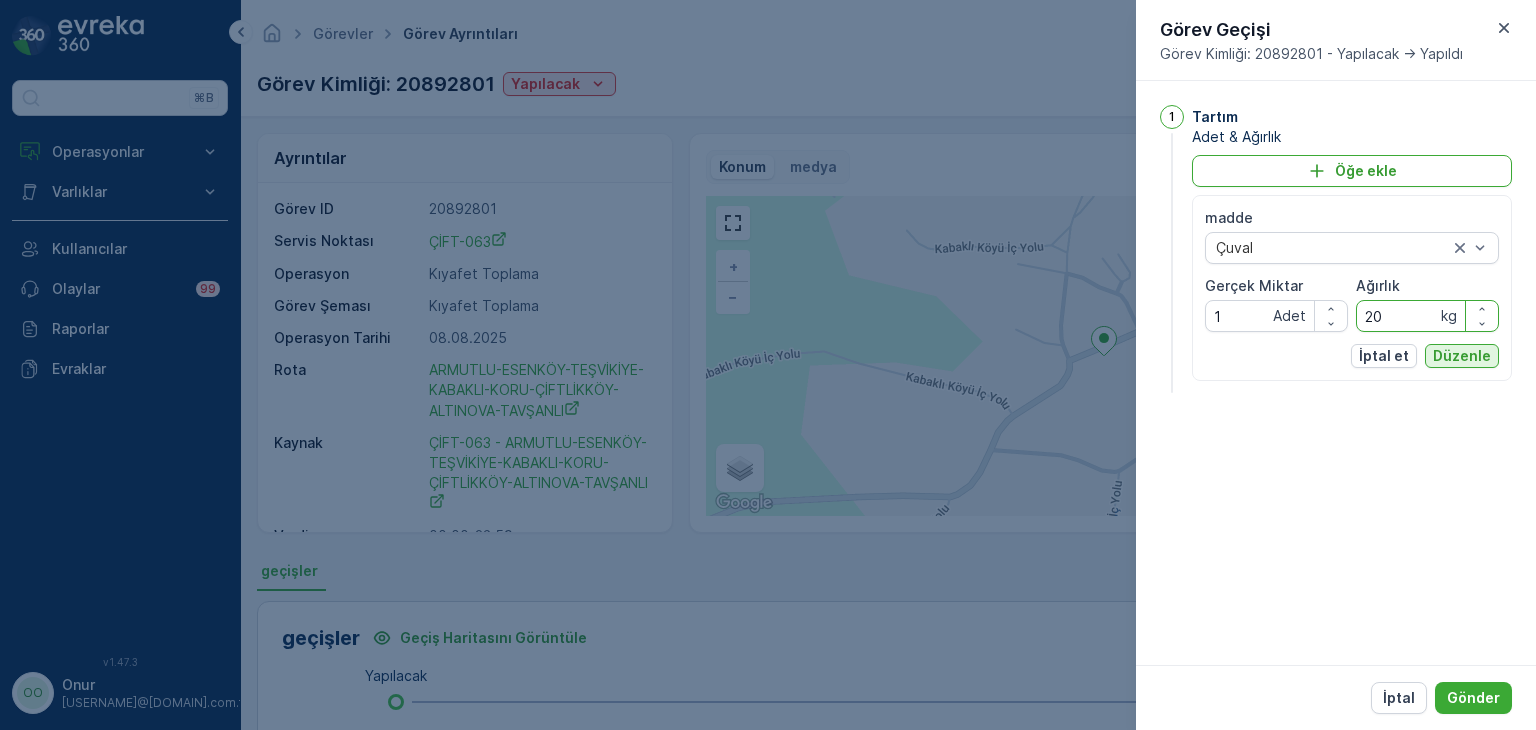 type on "20" 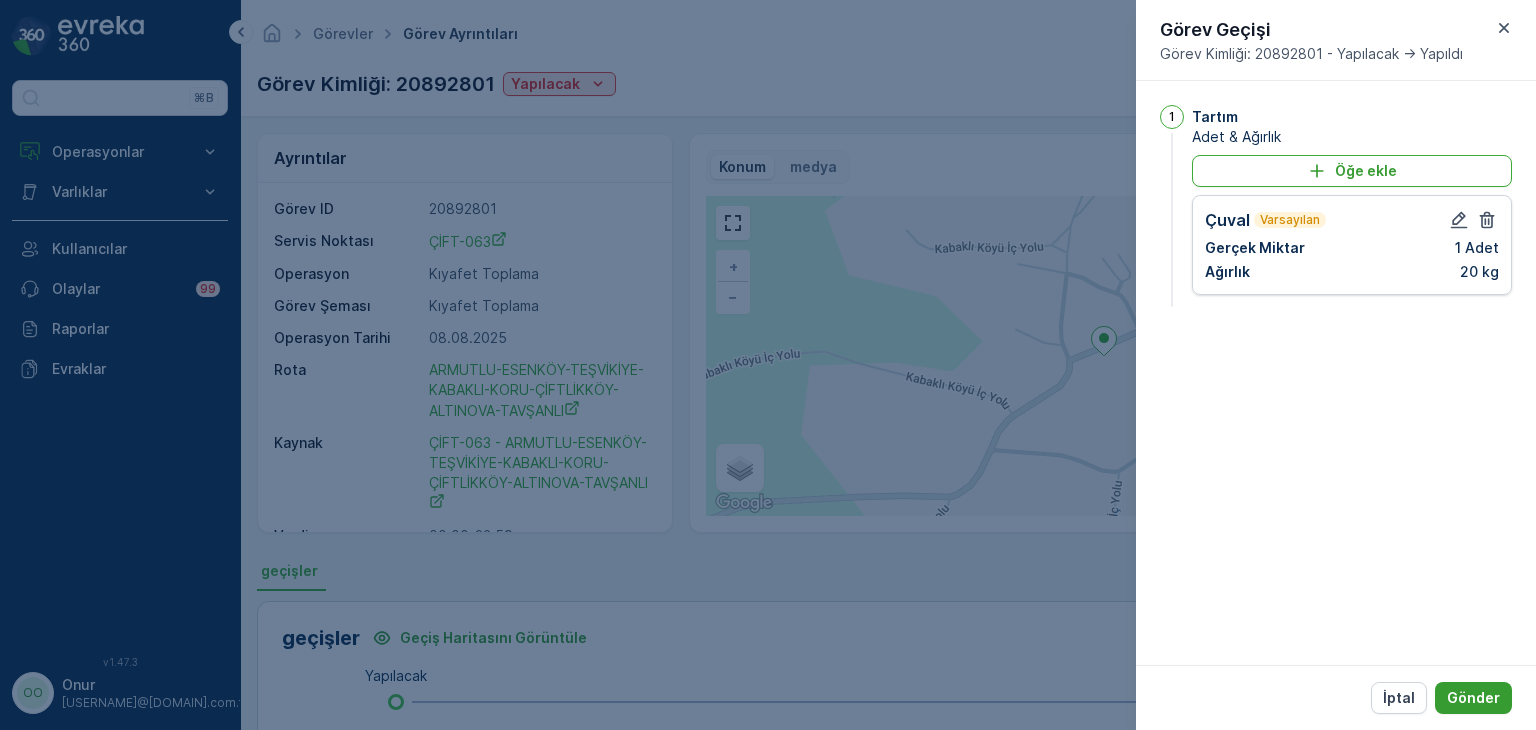click on "Gönder" at bounding box center [1473, 698] 